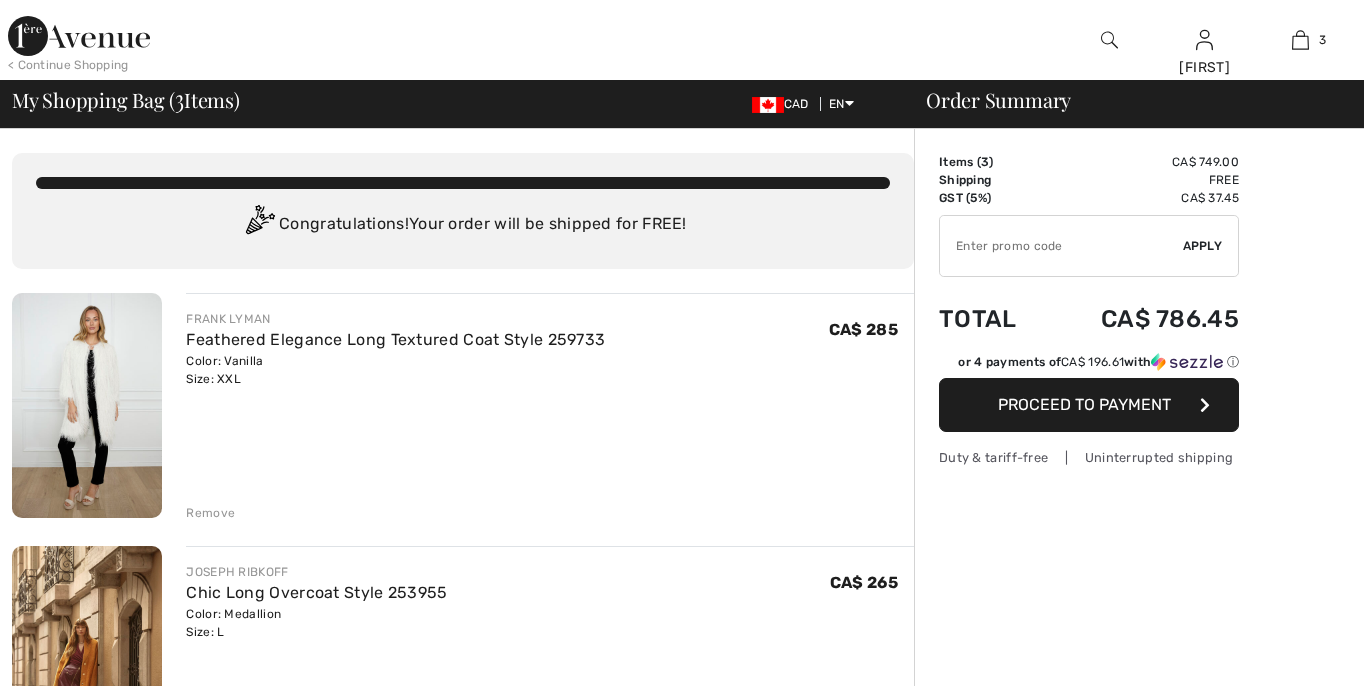 scroll, scrollTop: 0, scrollLeft: 0, axis: both 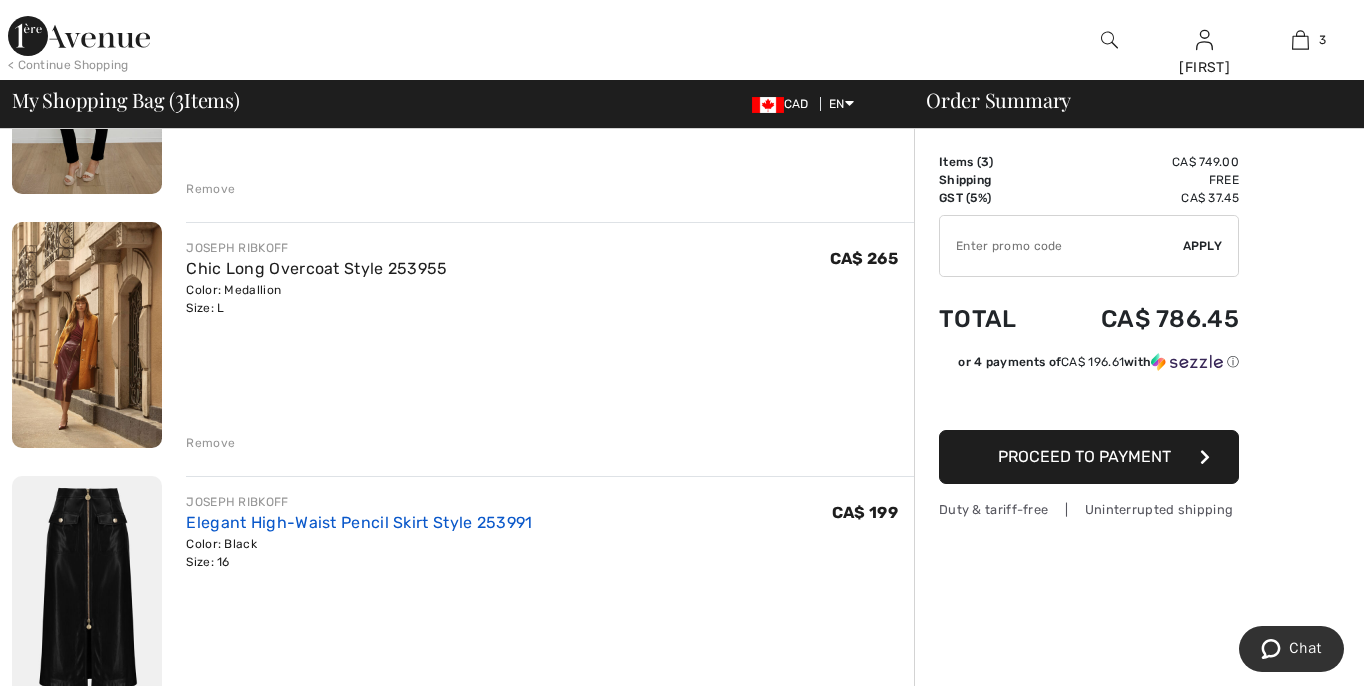click on "Elegant High-Waist Pencil Skirt Style 253991" at bounding box center (359, 522) 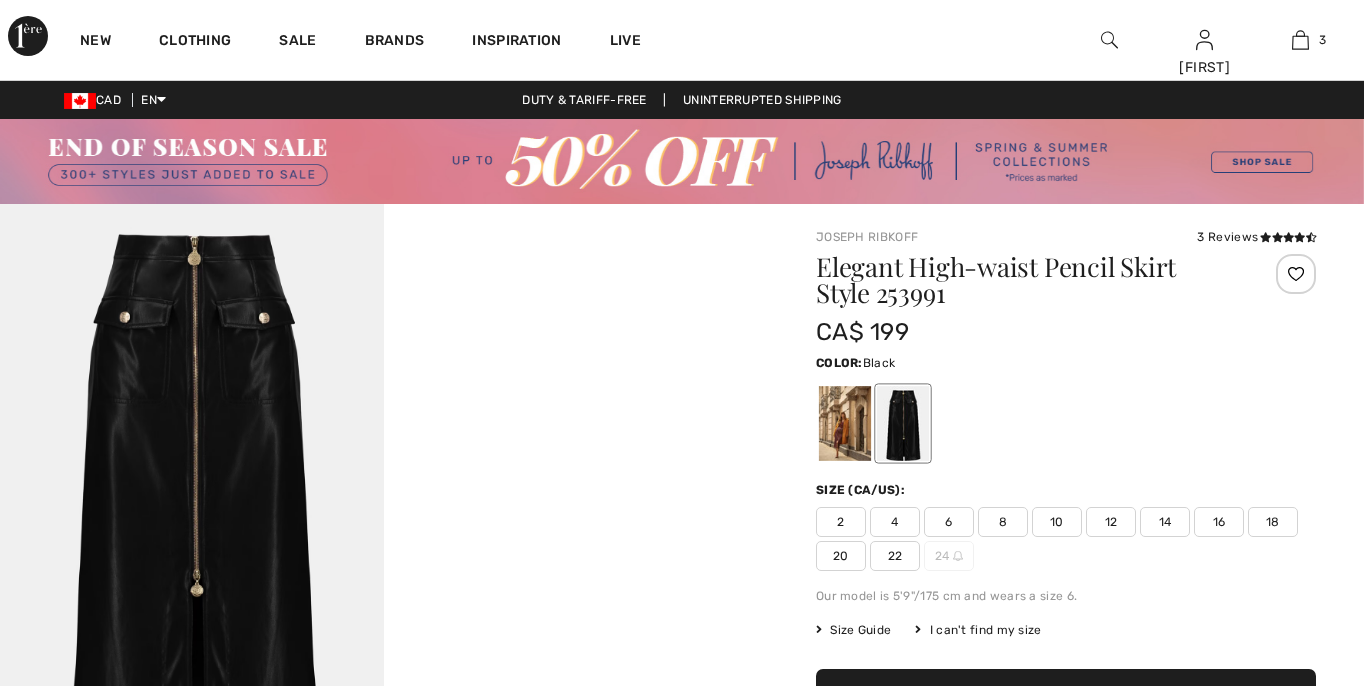 scroll, scrollTop: 0, scrollLeft: 0, axis: both 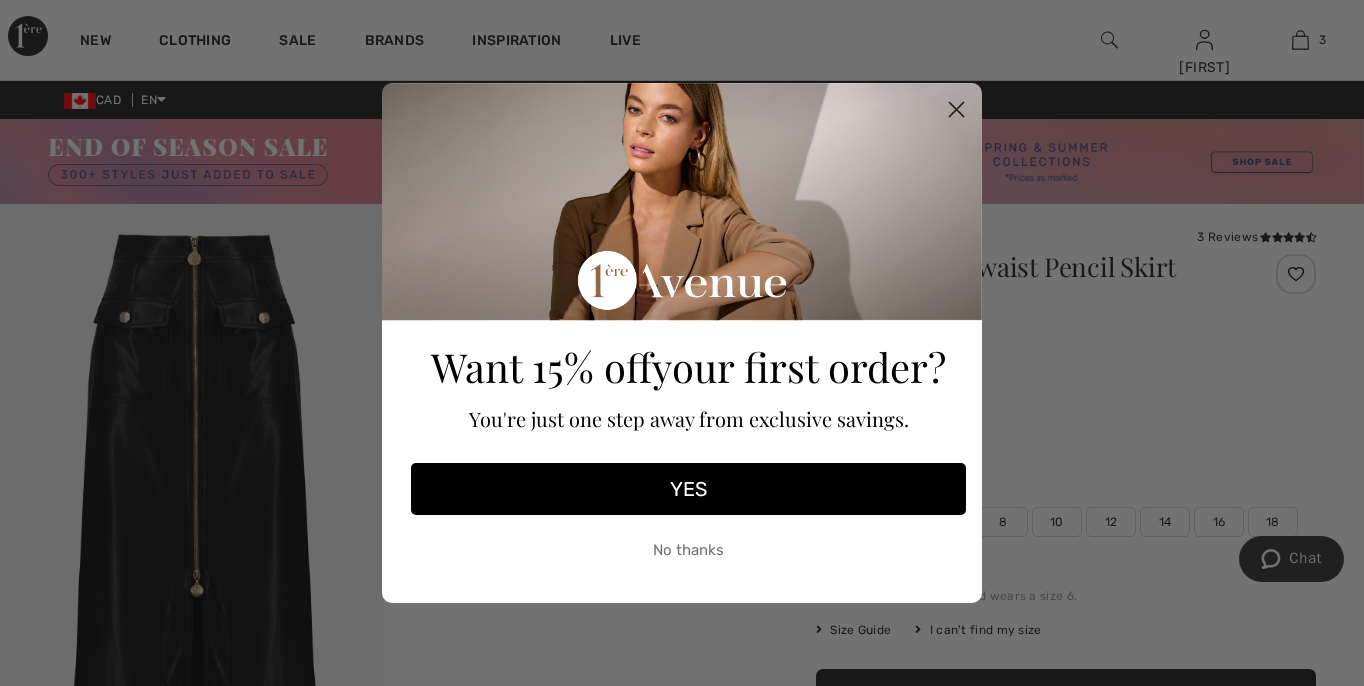 click 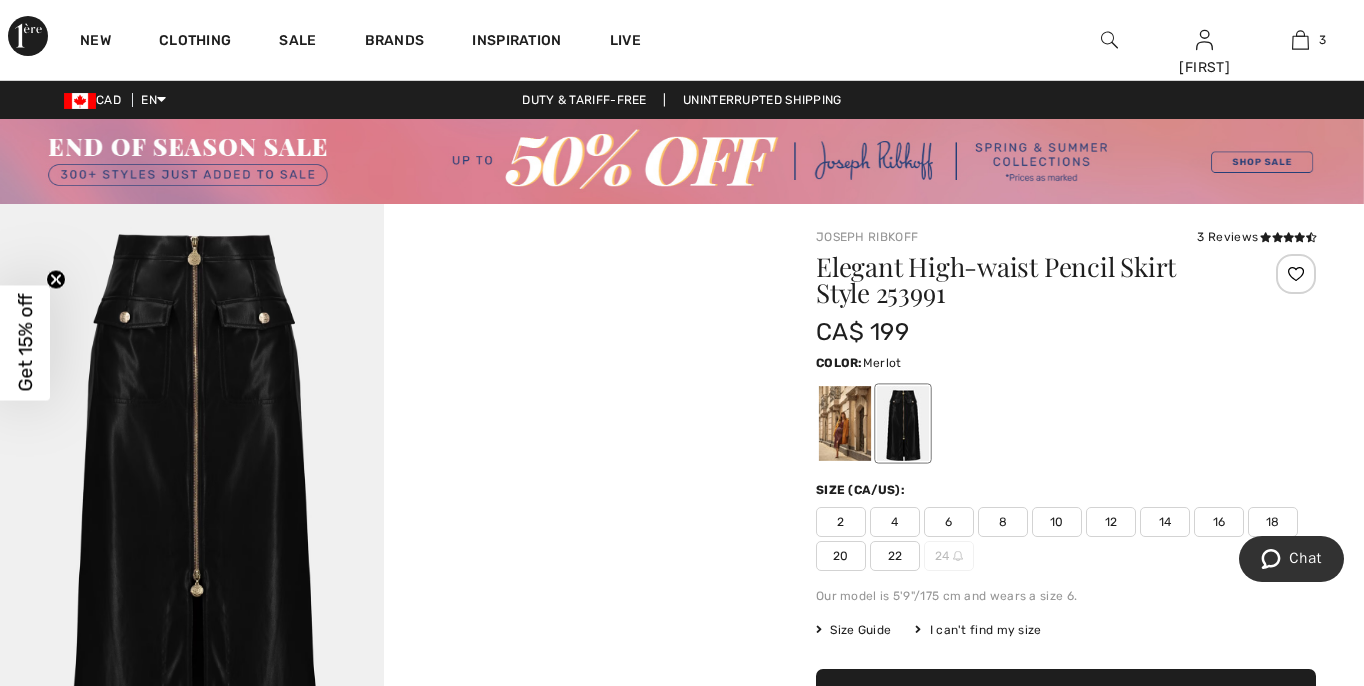 click at bounding box center (845, 423) 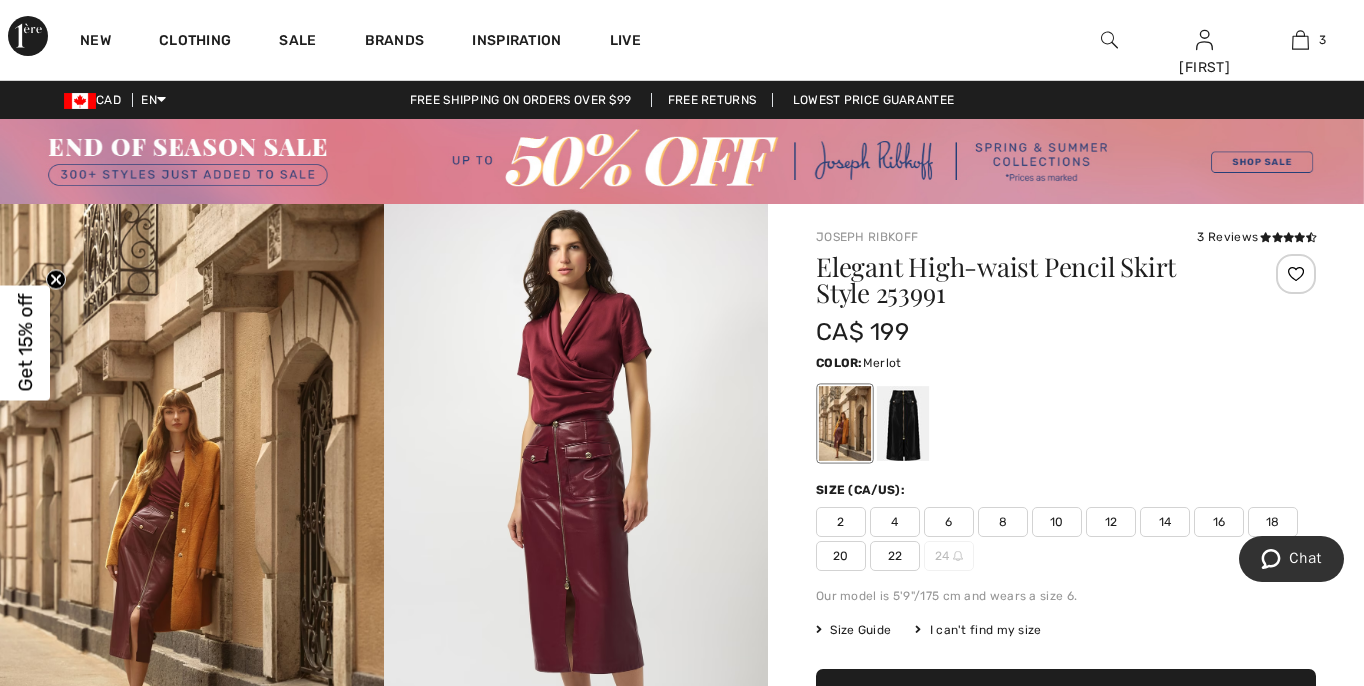 click on "18" at bounding box center (1273, 522) 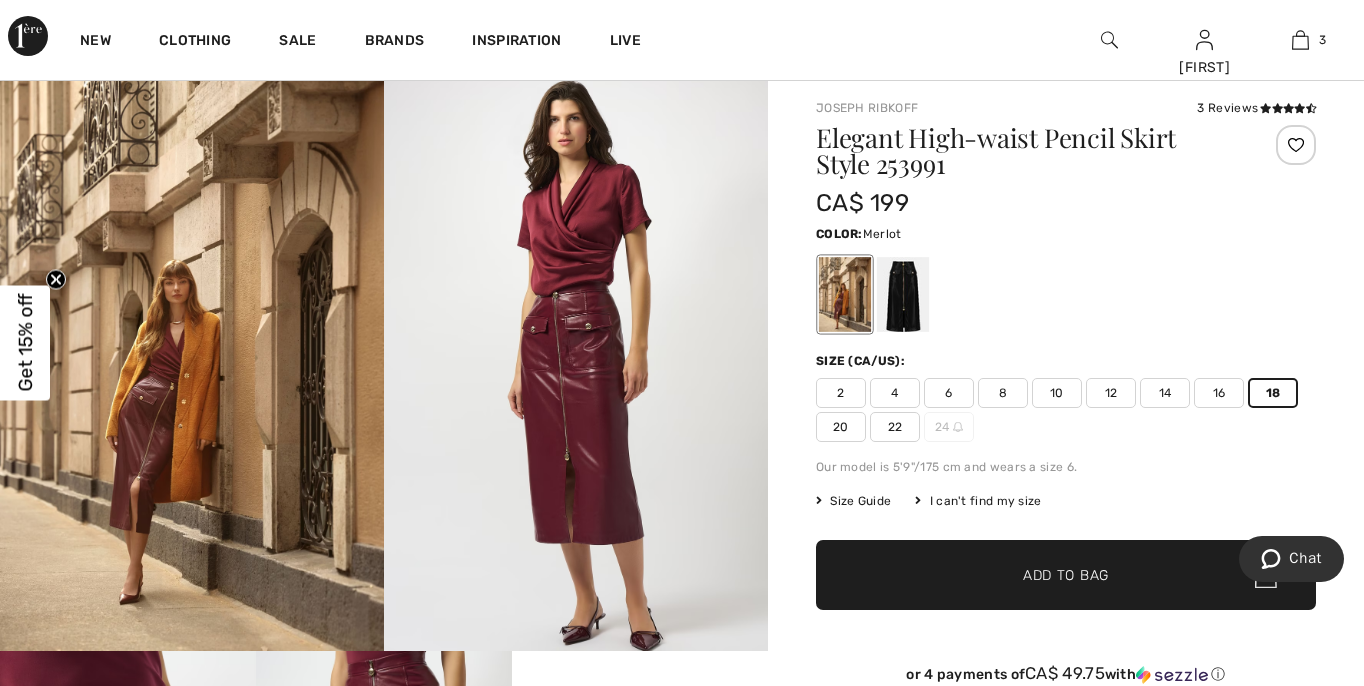 scroll, scrollTop: 128, scrollLeft: 0, axis: vertical 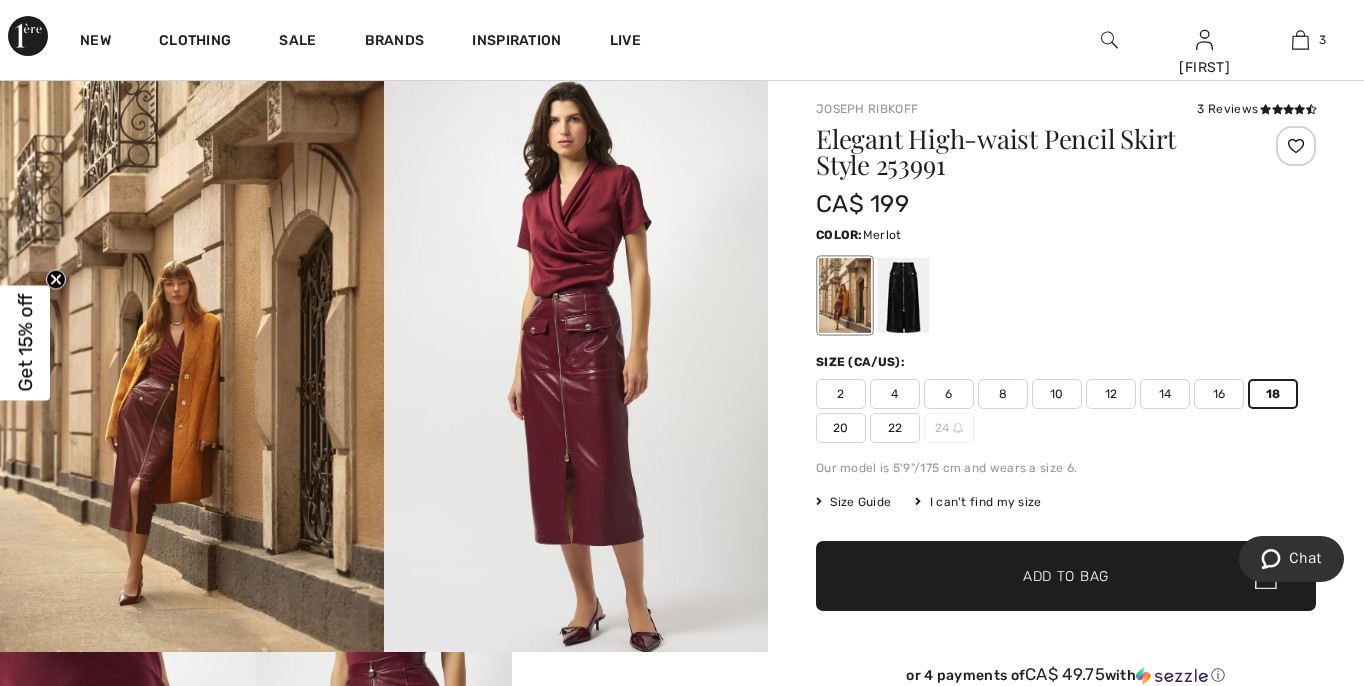 click on "✔ Added to Bag
Add to Bag" at bounding box center (1066, 576) 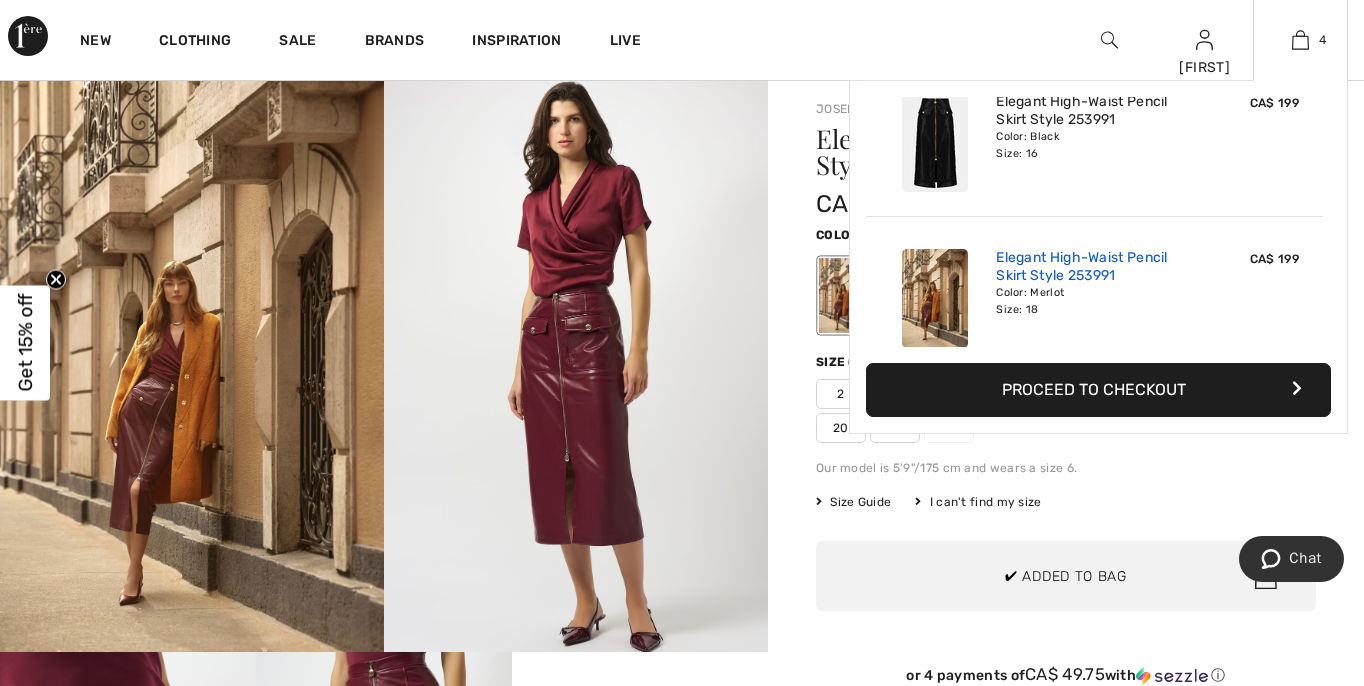 scroll, scrollTop: 374, scrollLeft: 0, axis: vertical 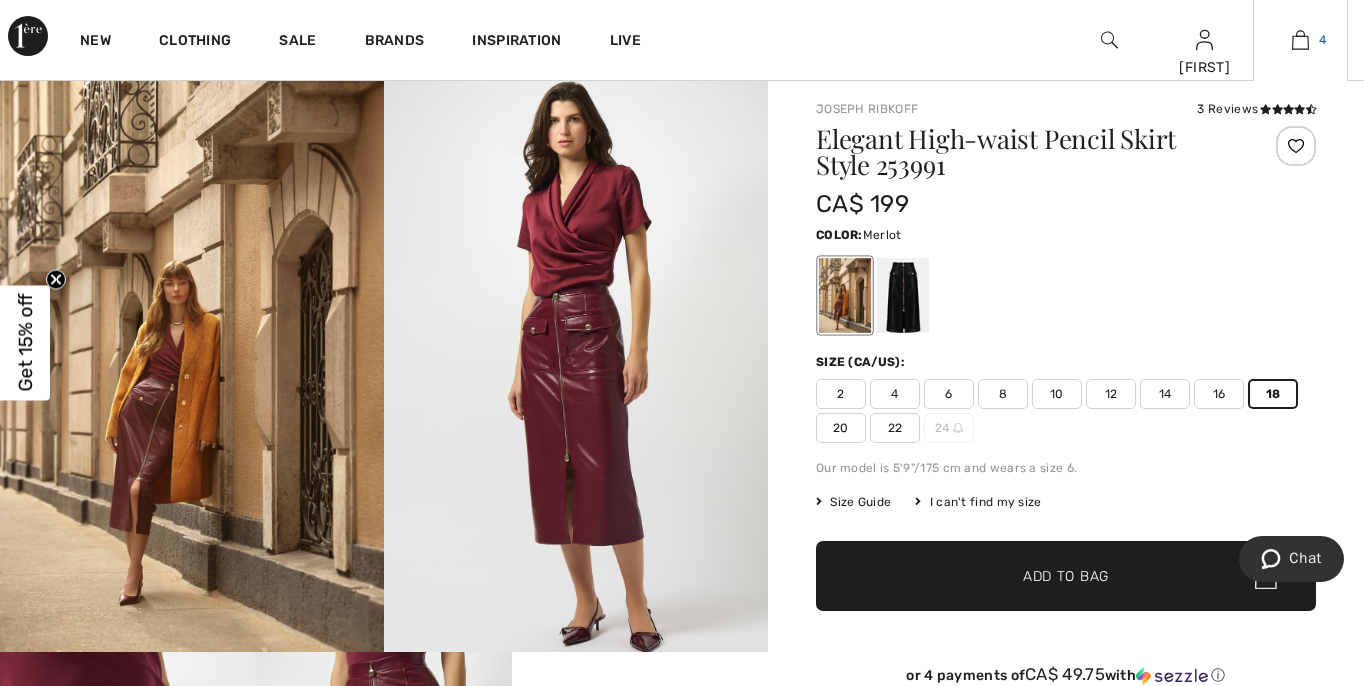 click at bounding box center (1300, 40) 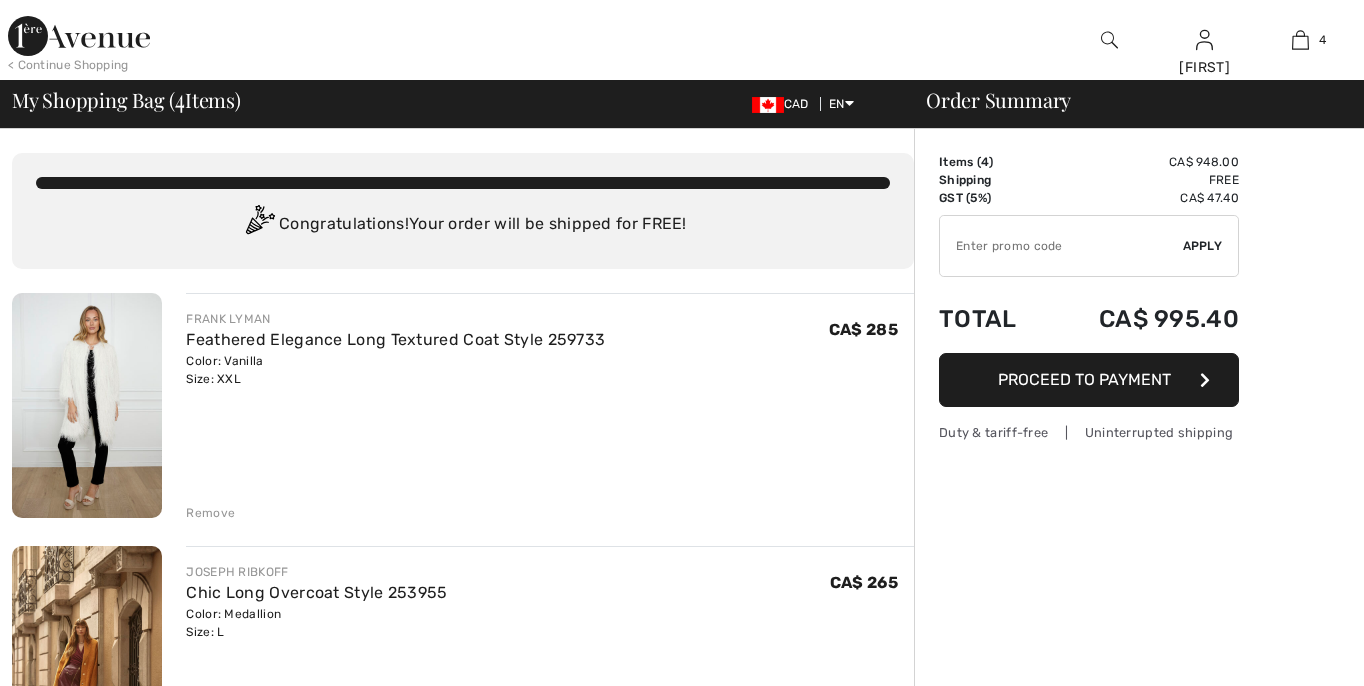 scroll, scrollTop: 0, scrollLeft: 0, axis: both 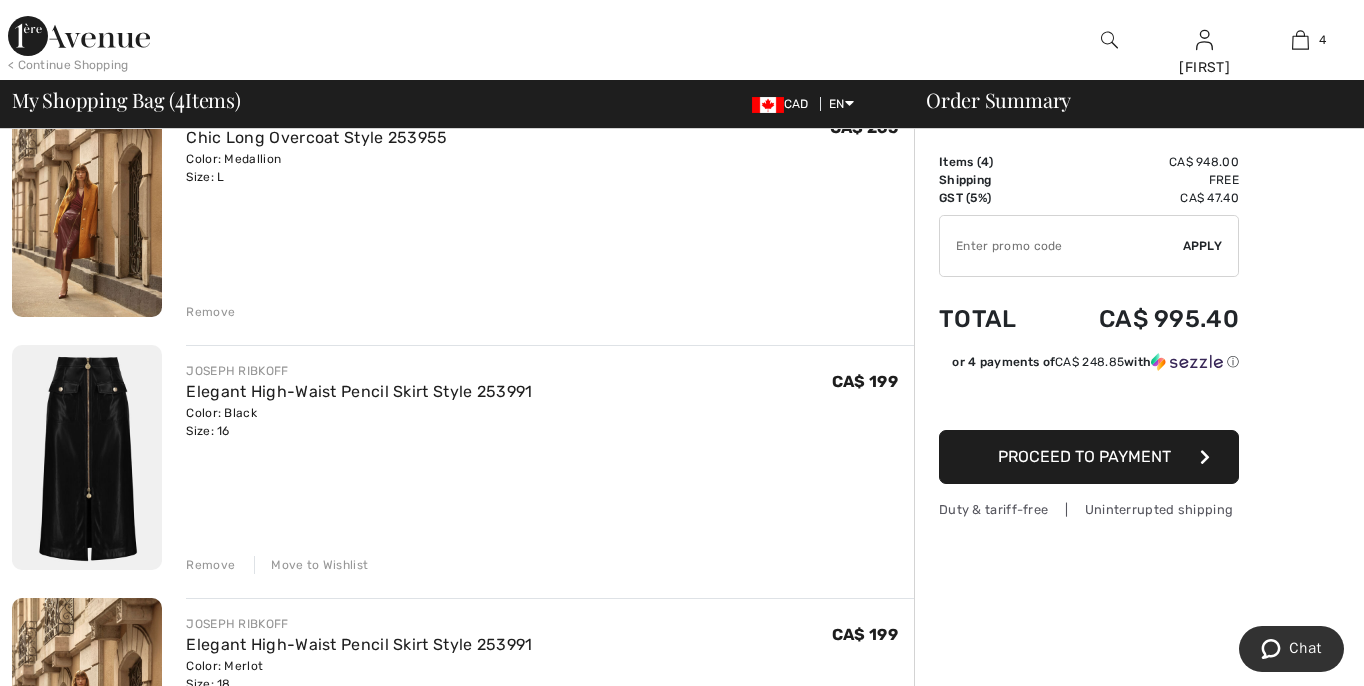 click on "Move to Wishlist" at bounding box center (311, 565) 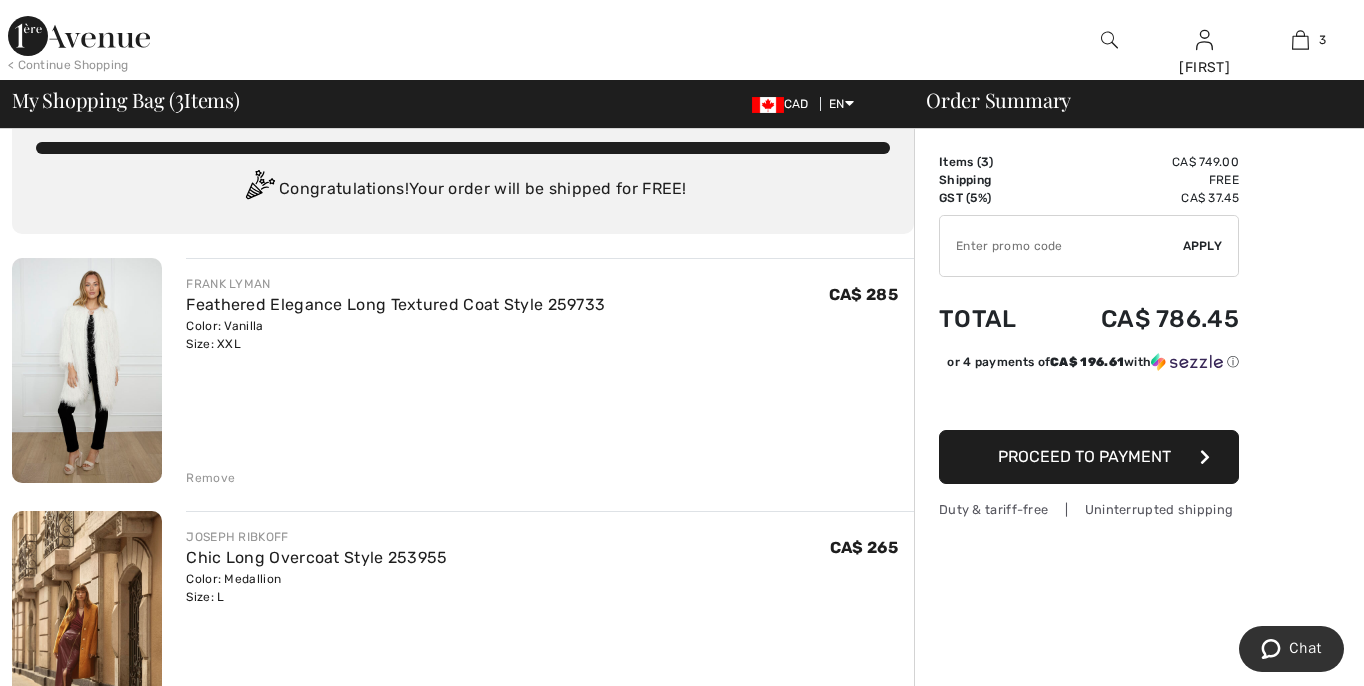 scroll, scrollTop: 0, scrollLeft: 0, axis: both 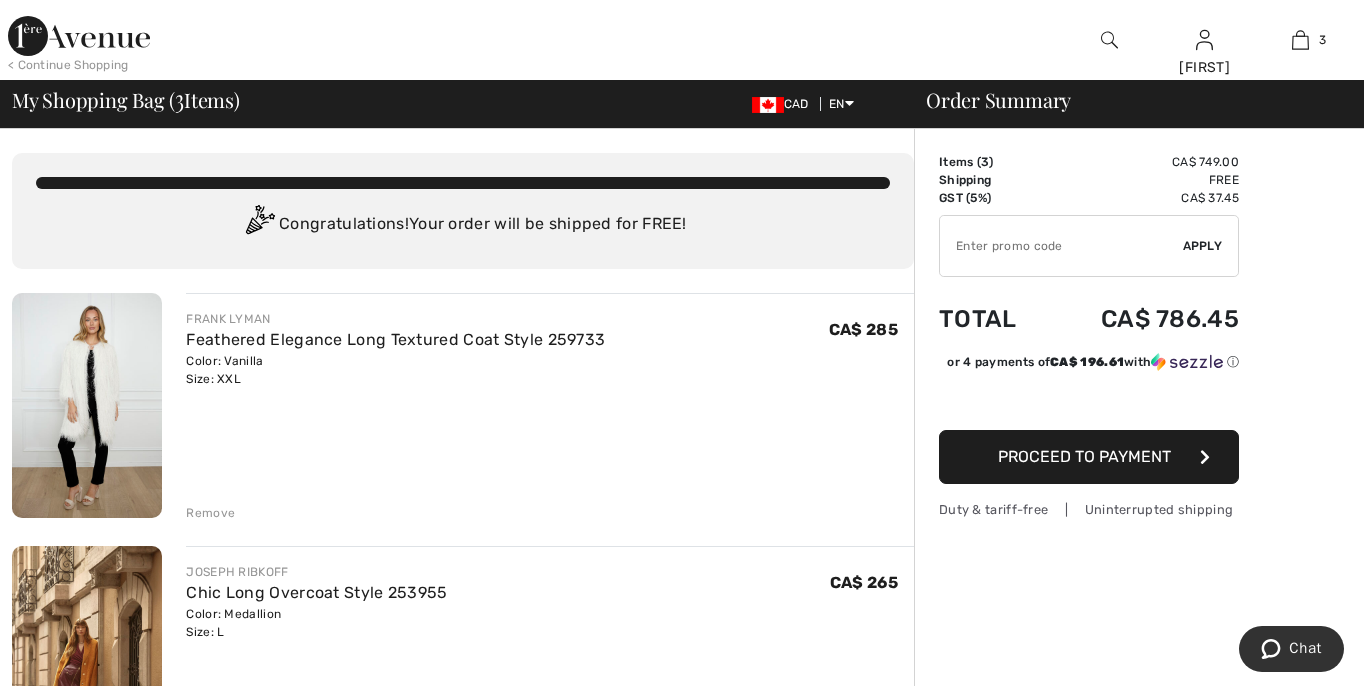 click on "< Continue Shopping" at bounding box center (68, 65) 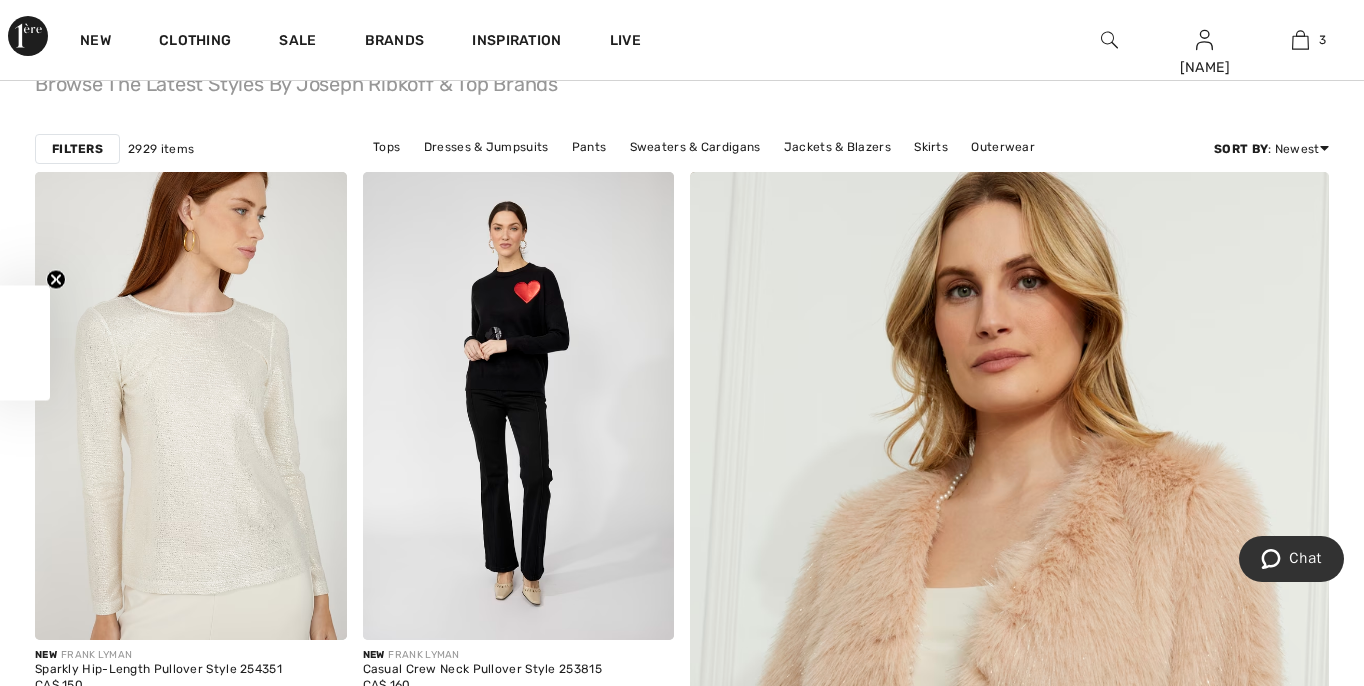 scroll, scrollTop: 0, scrollLeft: 0, axis: both 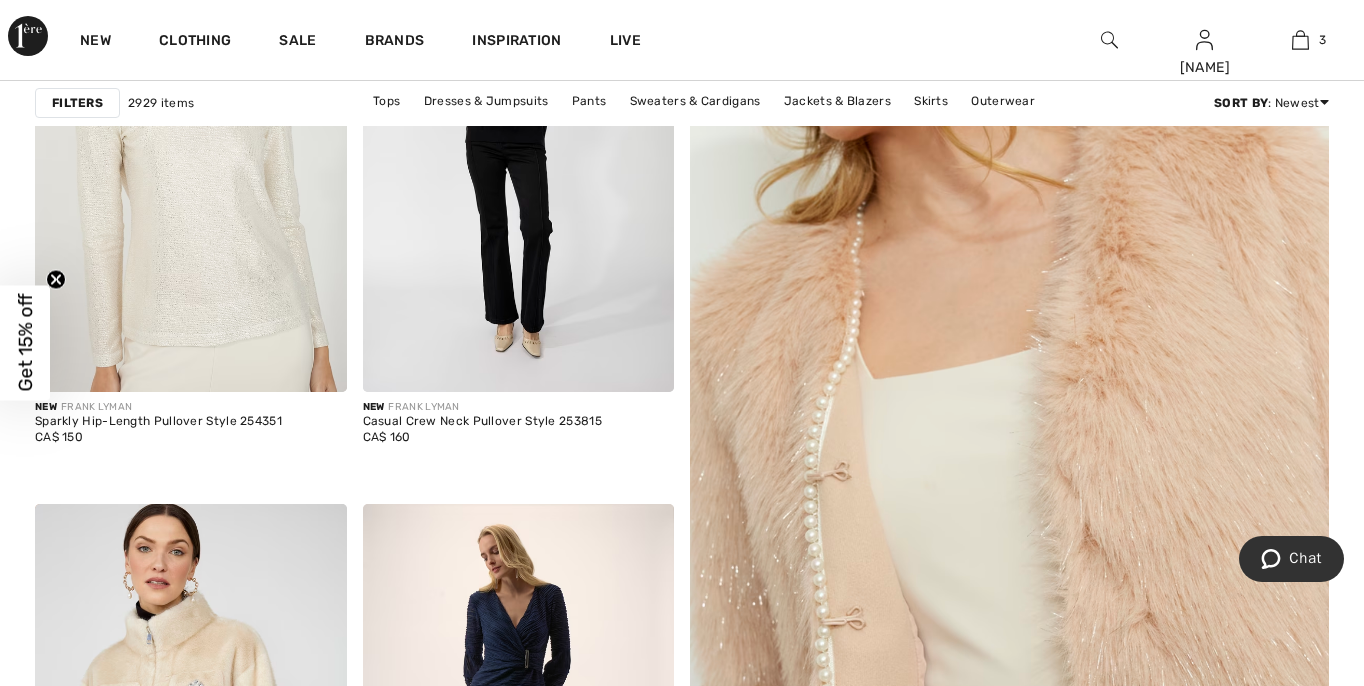 click at bounding box center (1009, 499) 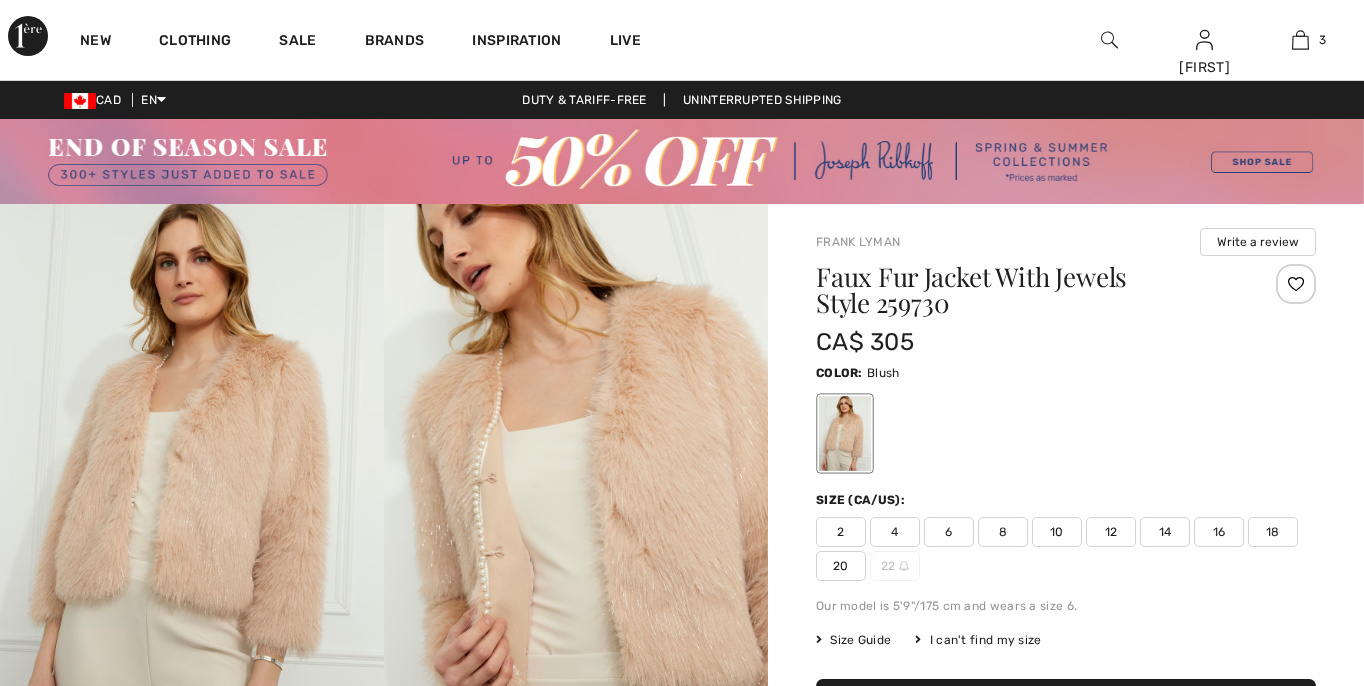 scroll, scrollTop: 0, scrollLeft: 0, axis: both 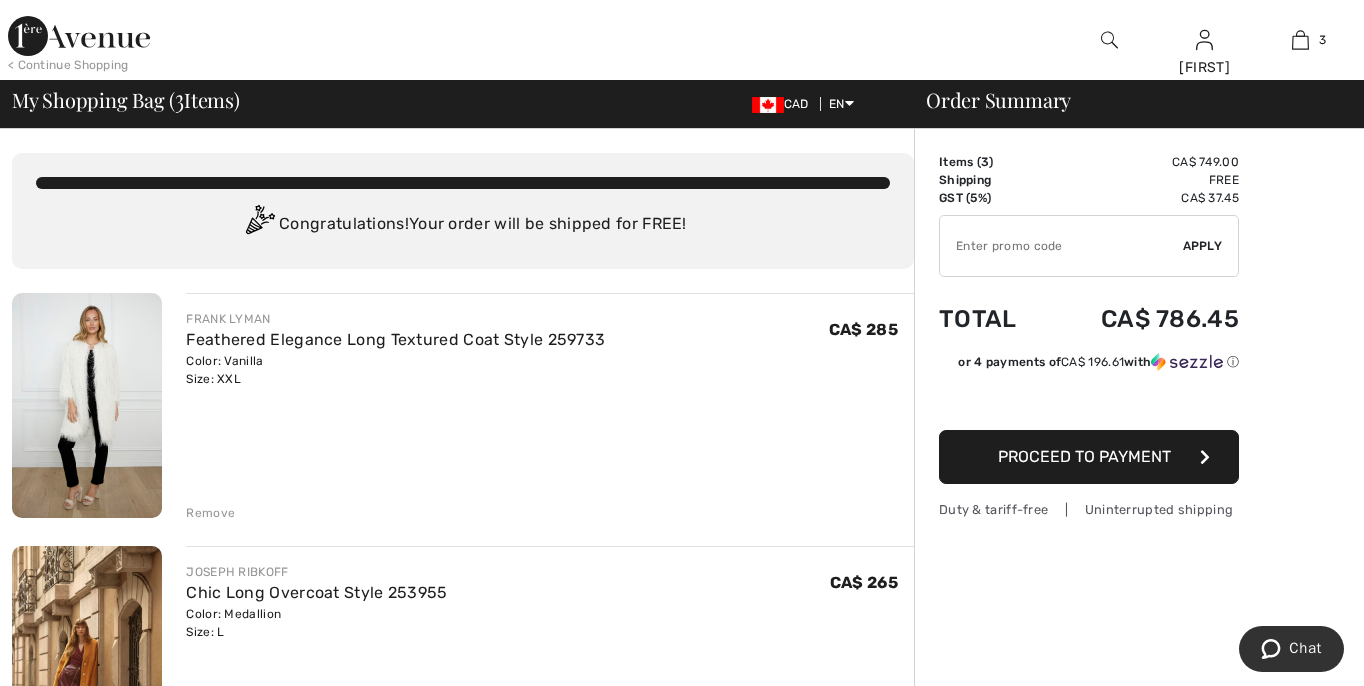 click on "< Continue Shopping" at bounding box center [68, 65] 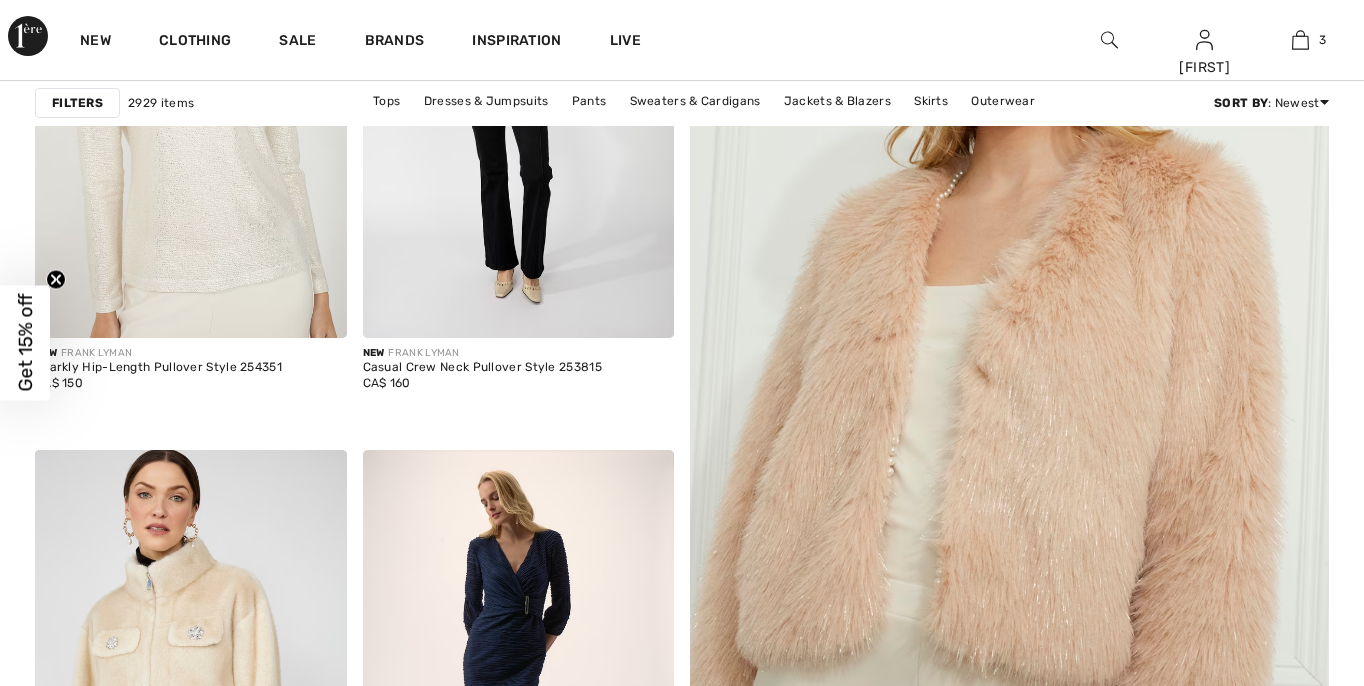 scroll, scrollTop: 490, scrollLeft: 0, axis: vertical 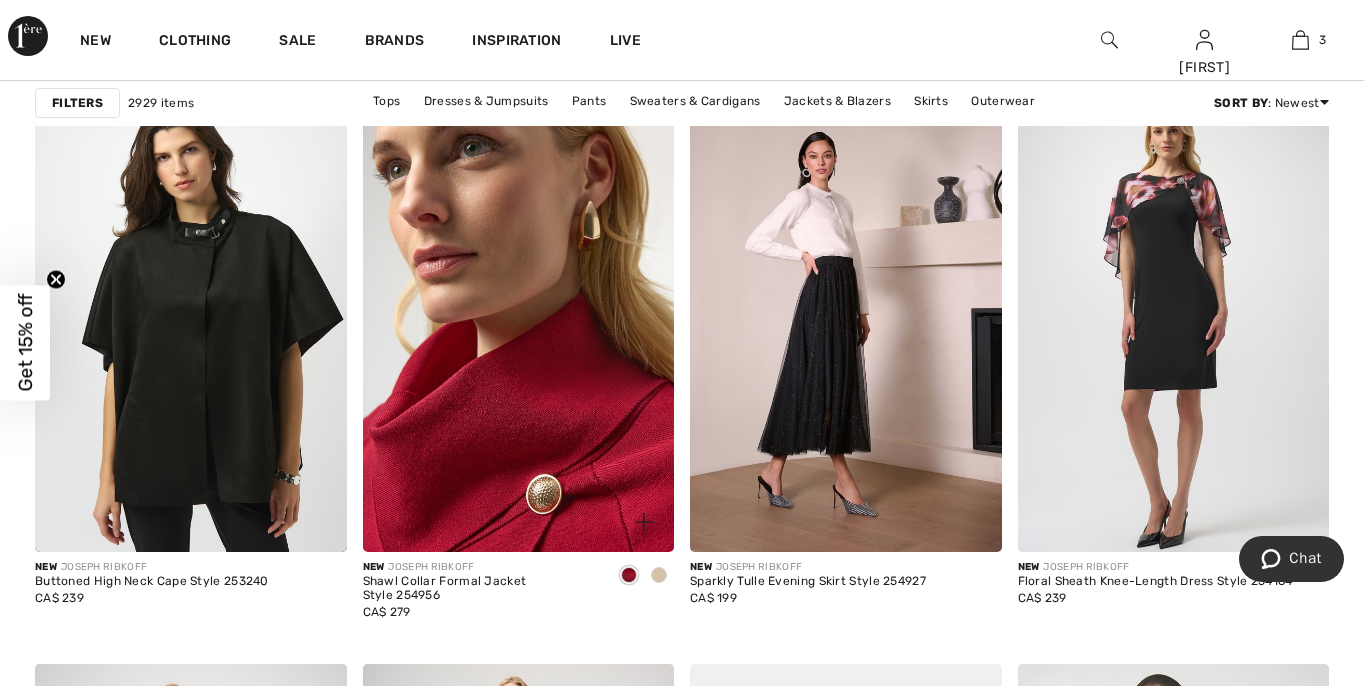 click at bounding box center (519, 318) 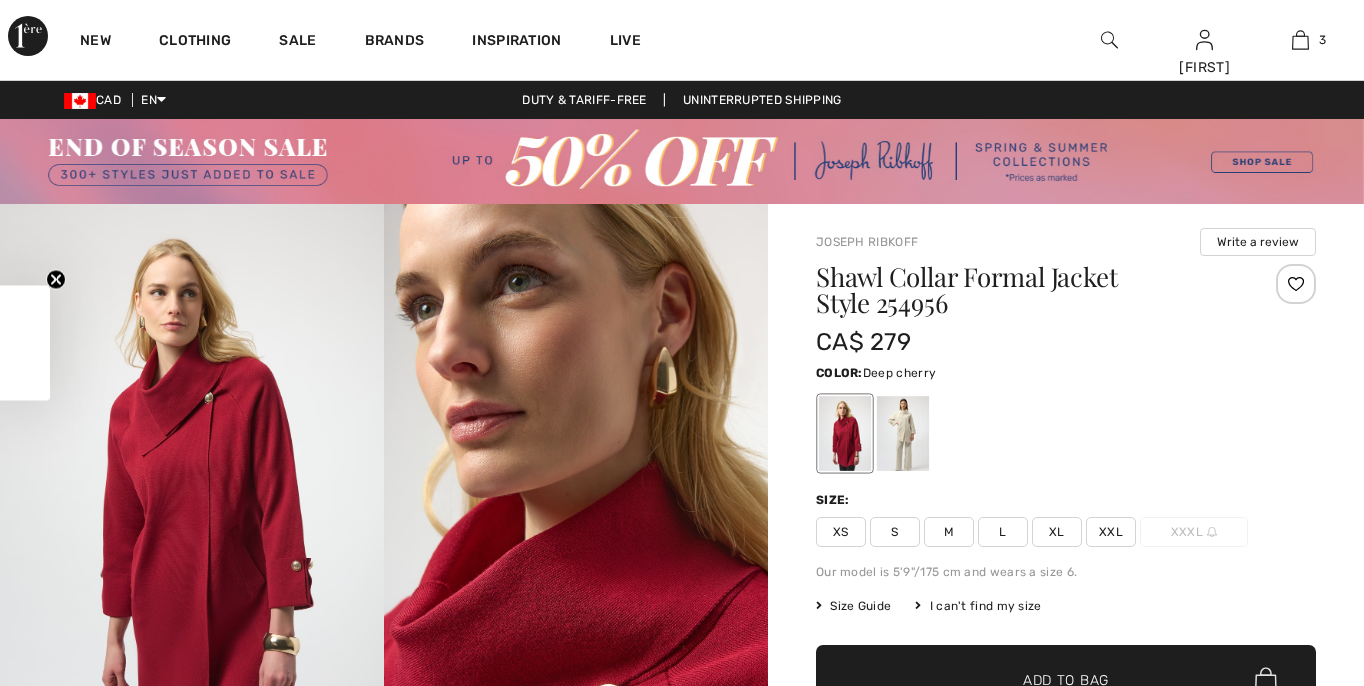 scroll, scrollTop: 119, scrollLeft: 0, axis: vertical 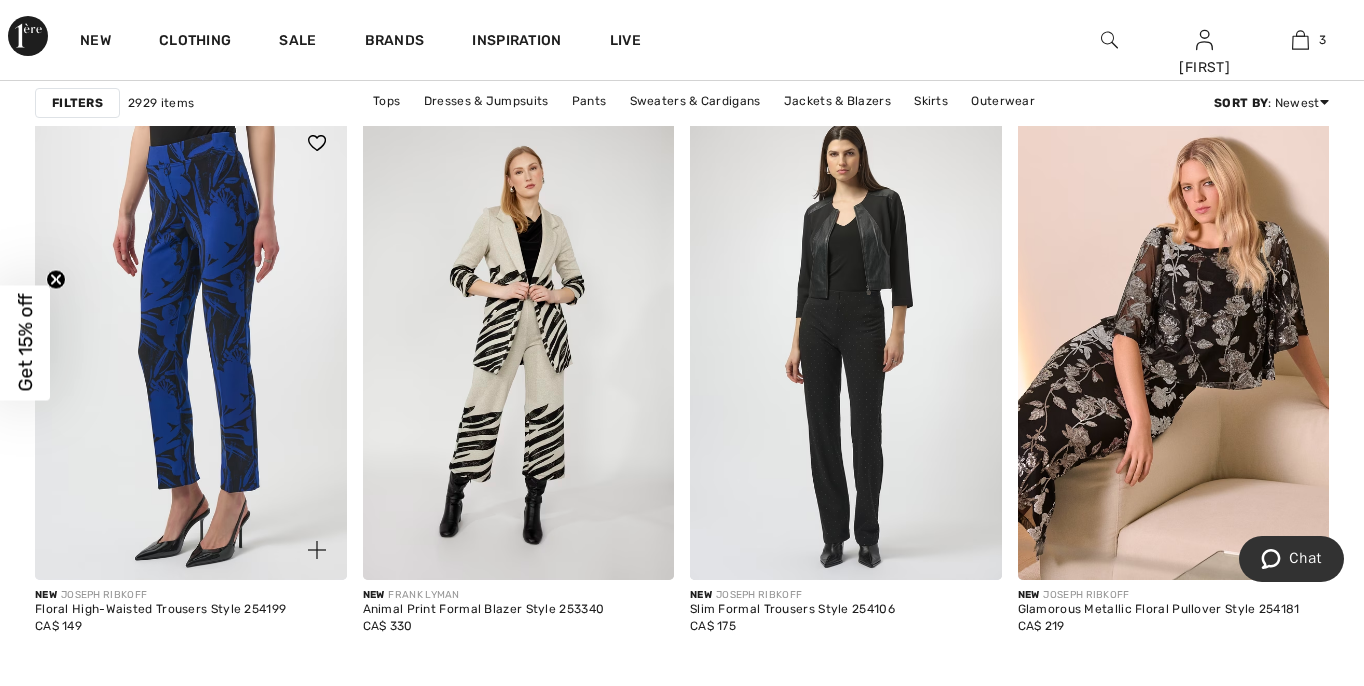 click at bounding box center [317, 143] 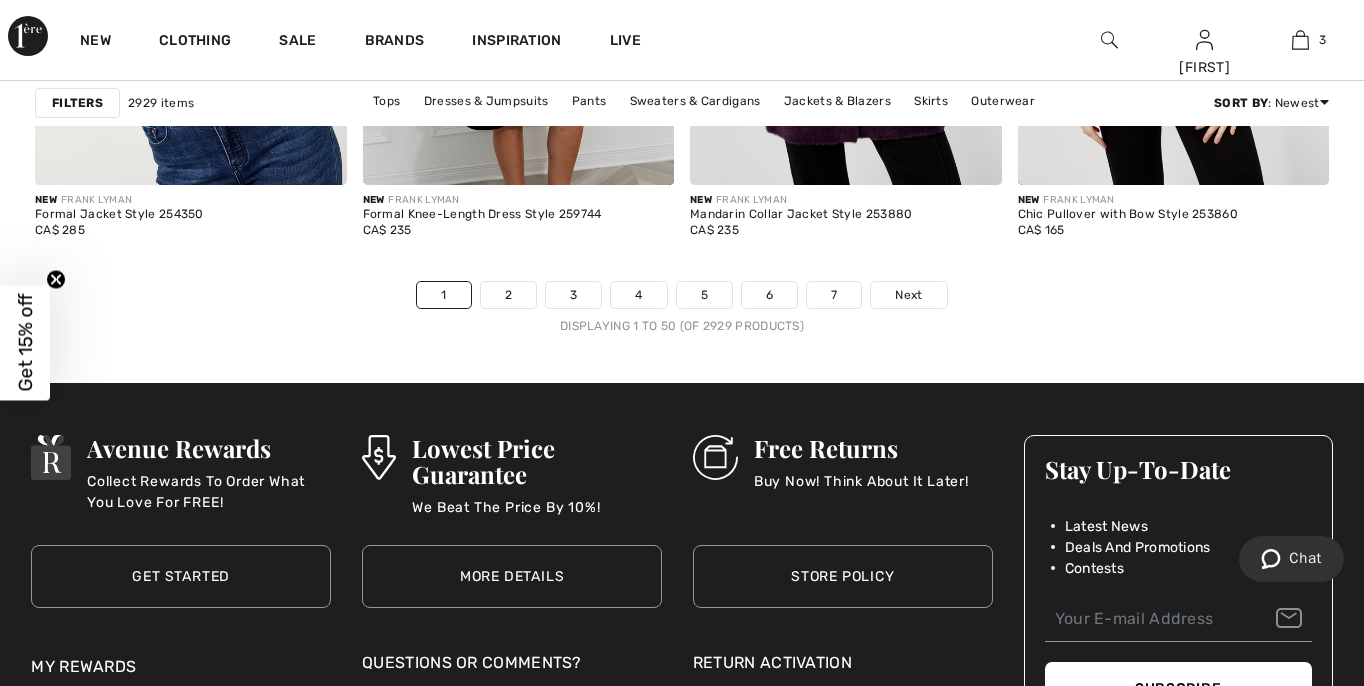 scroll, scrollTop: 8880, scrollLeft: 0, axis: vertical 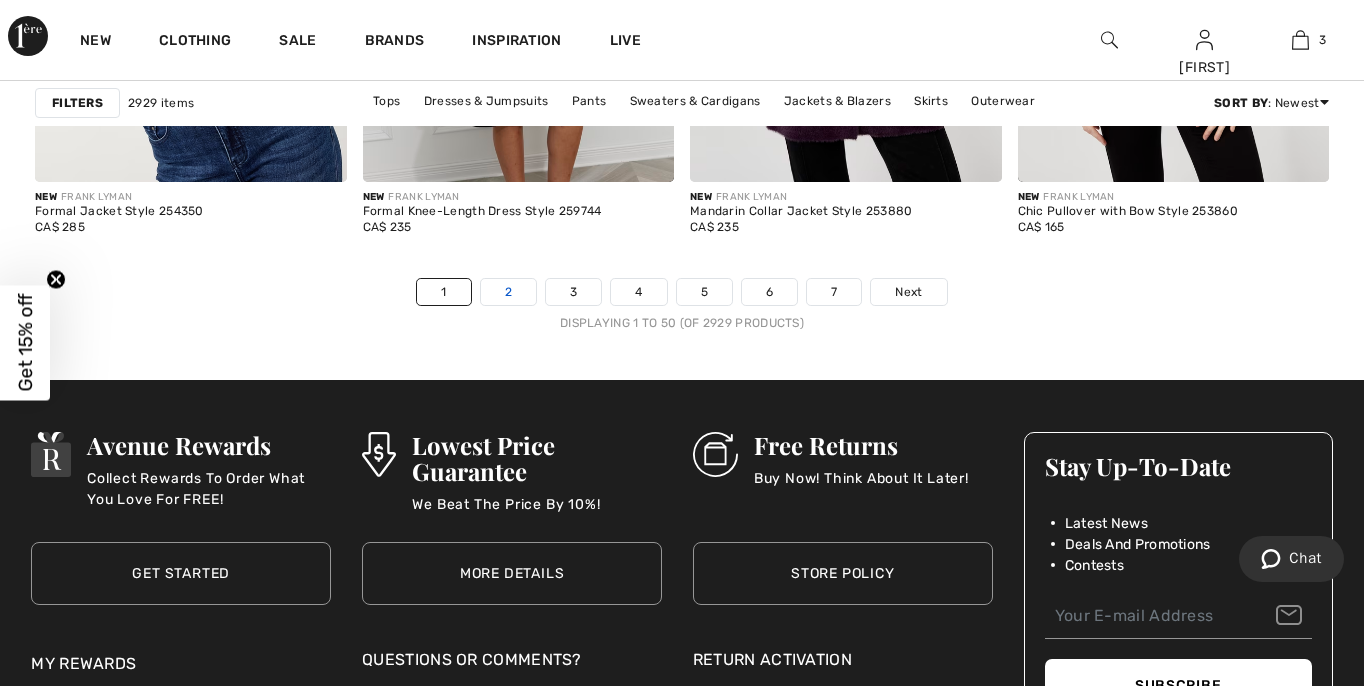 click on "2" at bounding box center [508, 292] 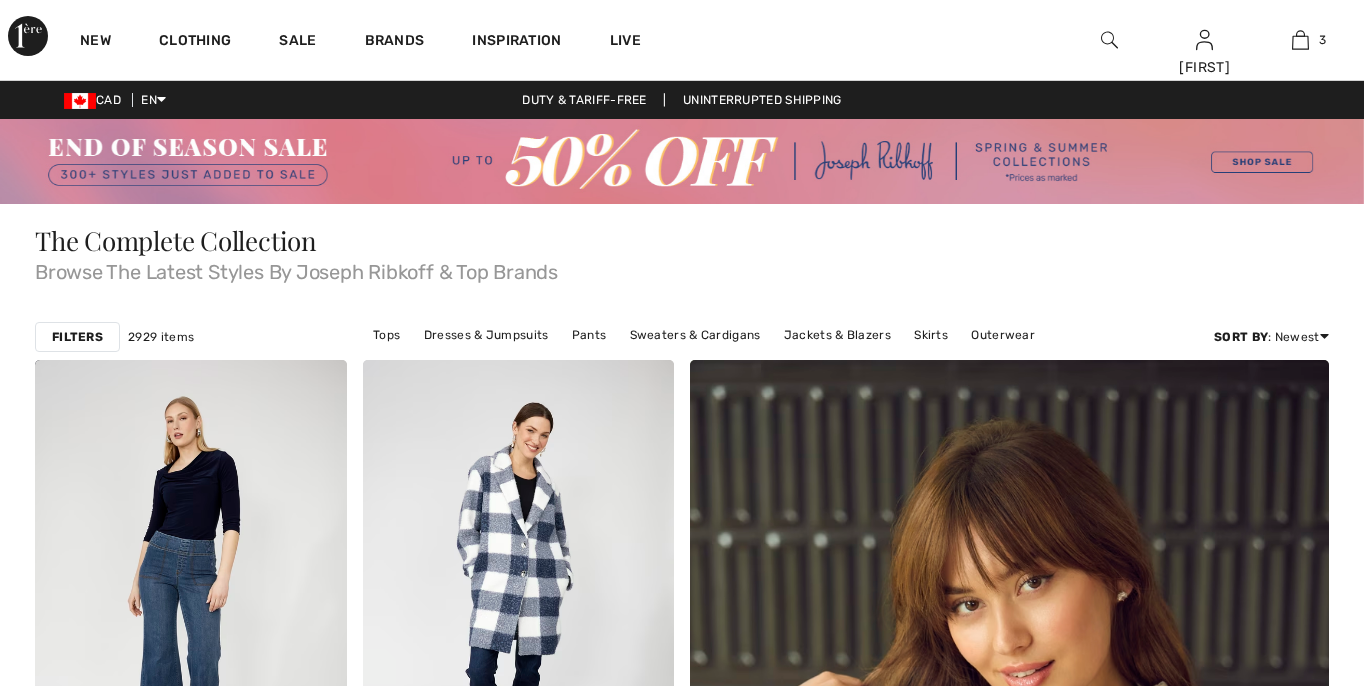 scroll, scrollTop: 0, scrollLeft: 0, axis: both 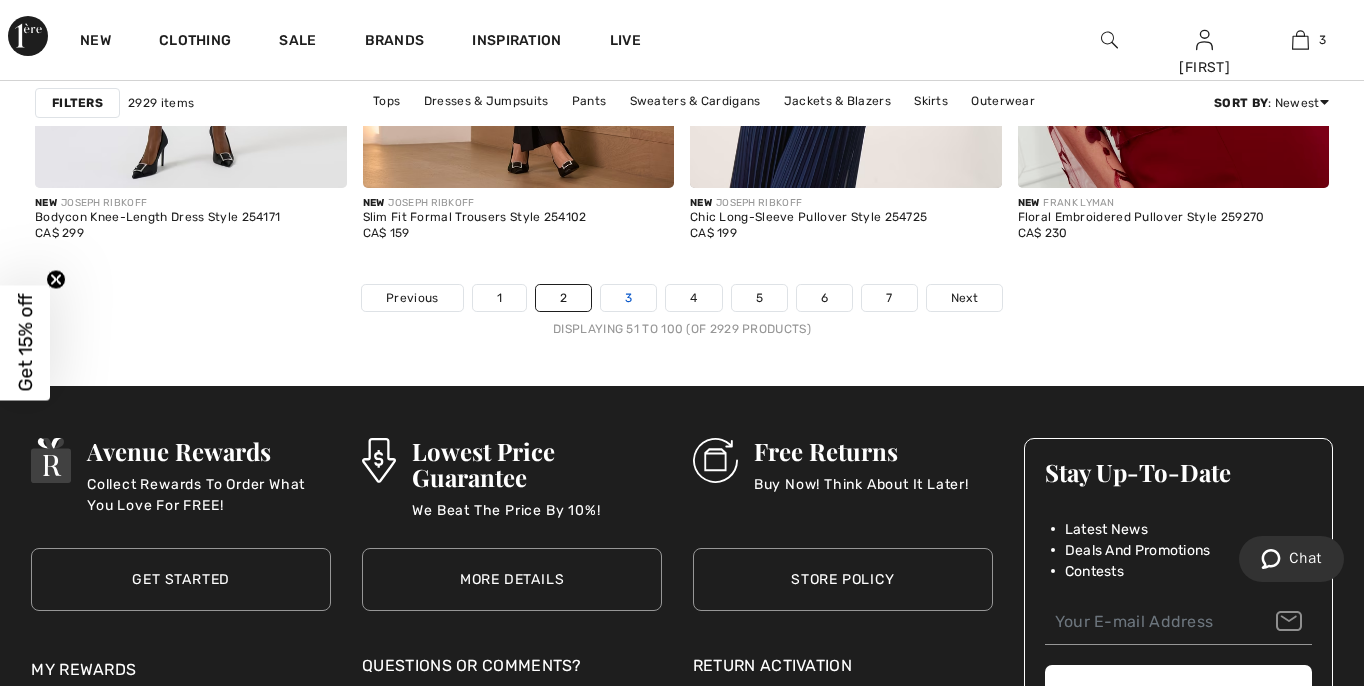 click on "3" at bounding box center (628, 298) 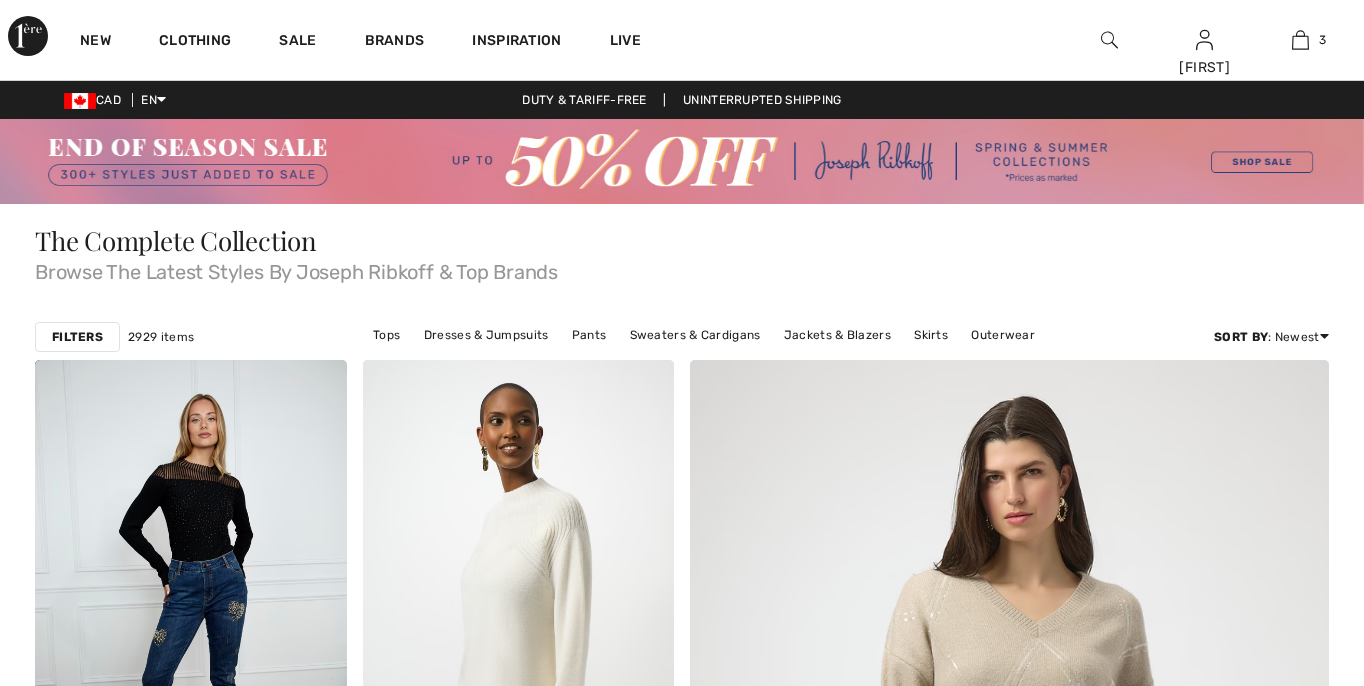 scroll, scrollTop: 0, scrollLeft: 0, axis: both 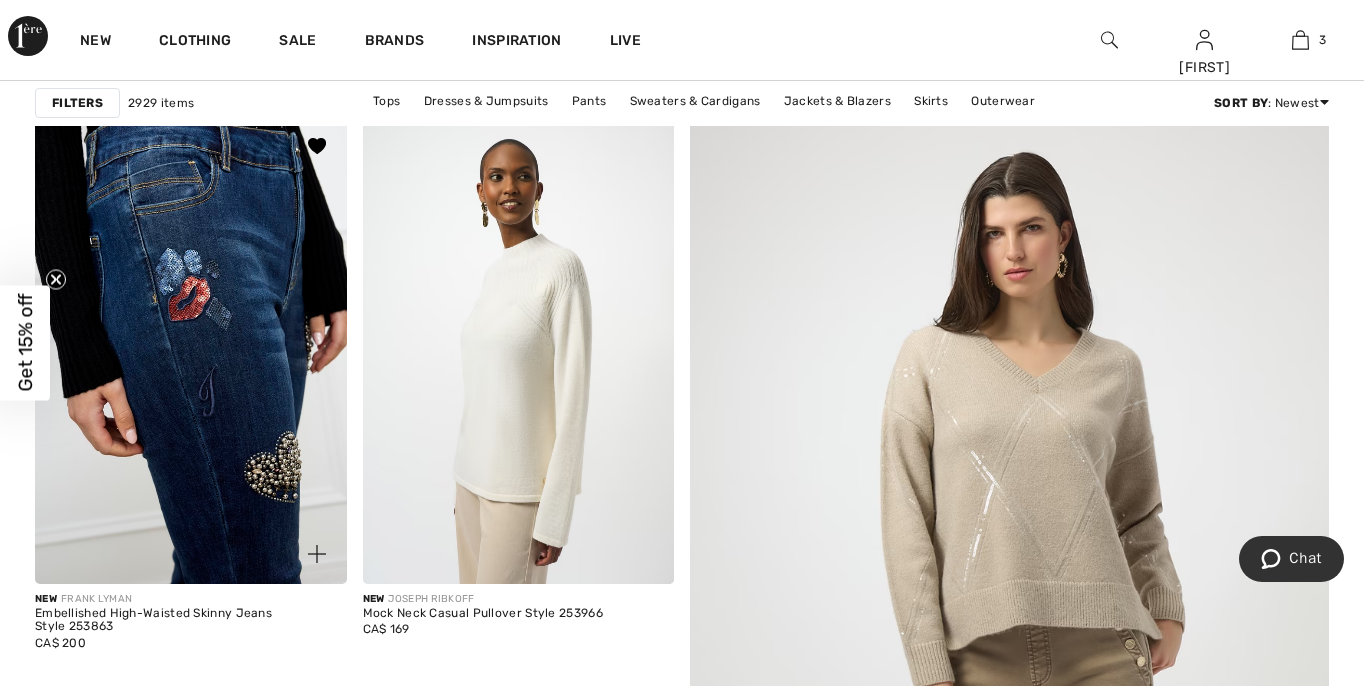click at bounding box center (191, 349) 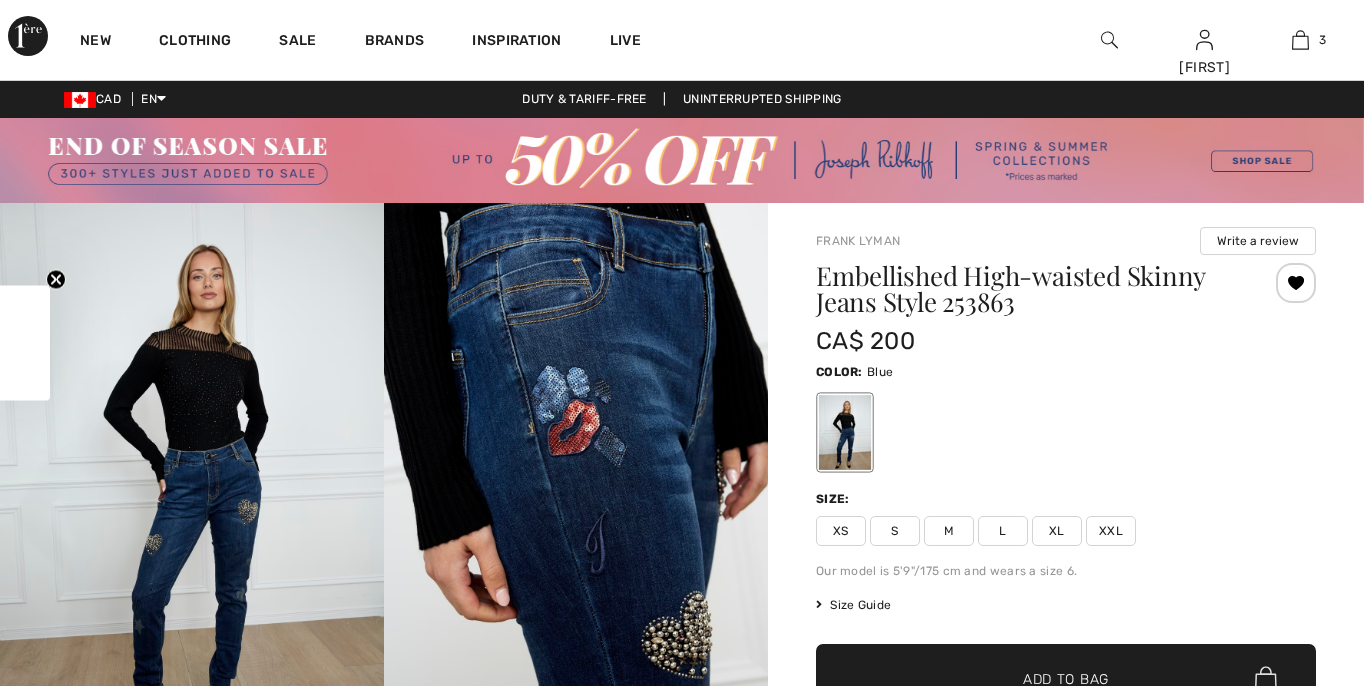 scroll, scrollTop: 186, scrollLeft: 0, axis: vertical 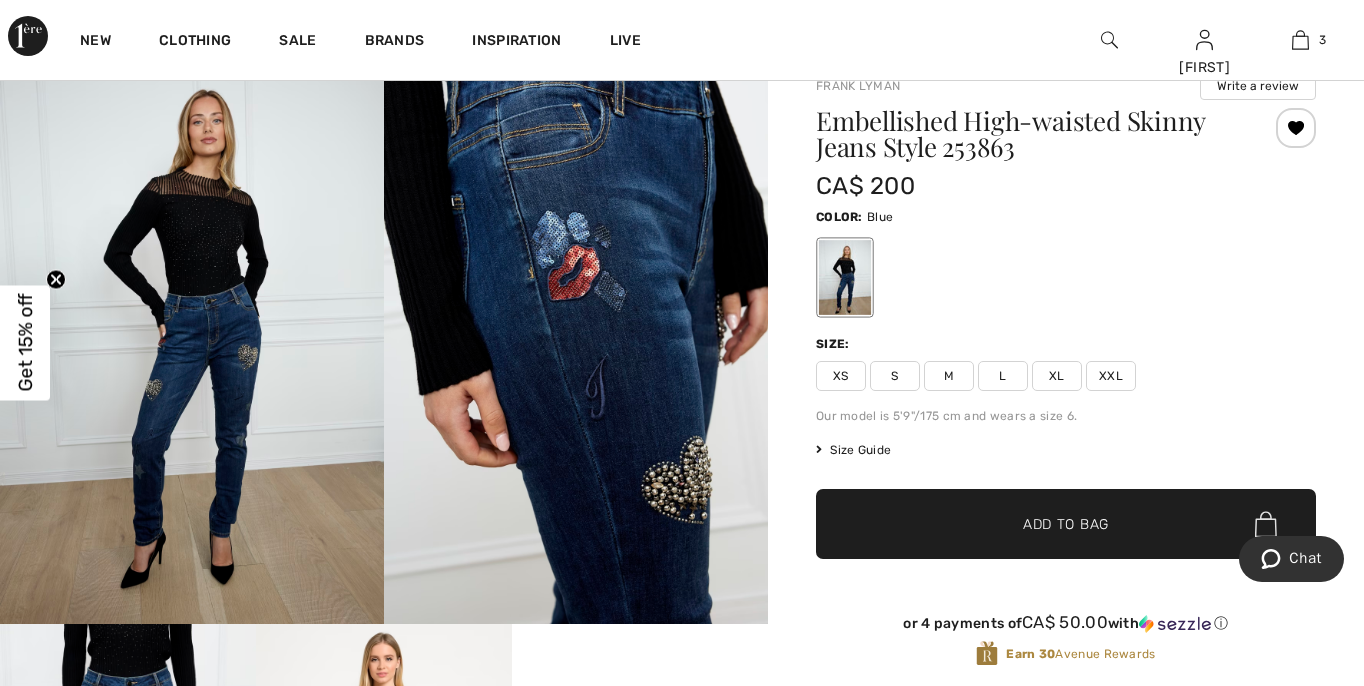 click on "XXL" at bounding box center (1111, 376) 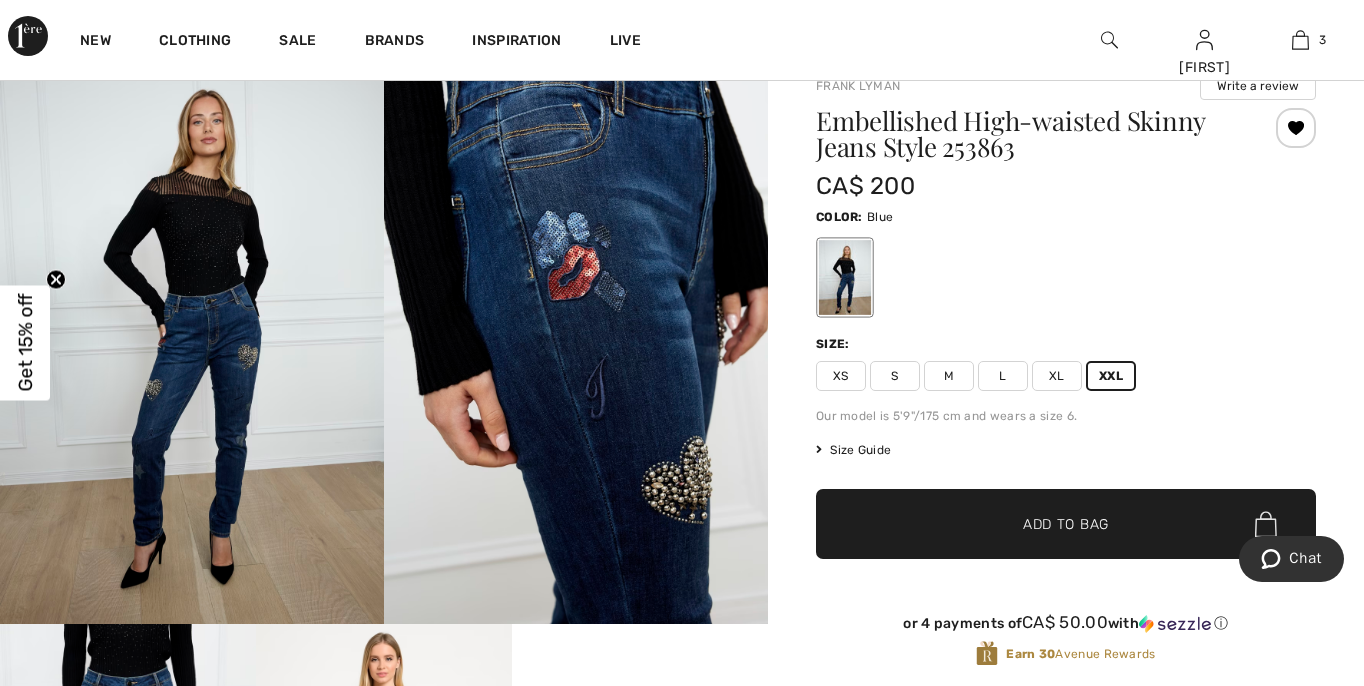 click on "✔ Added to Bag" at bounding box center (1036, 524) 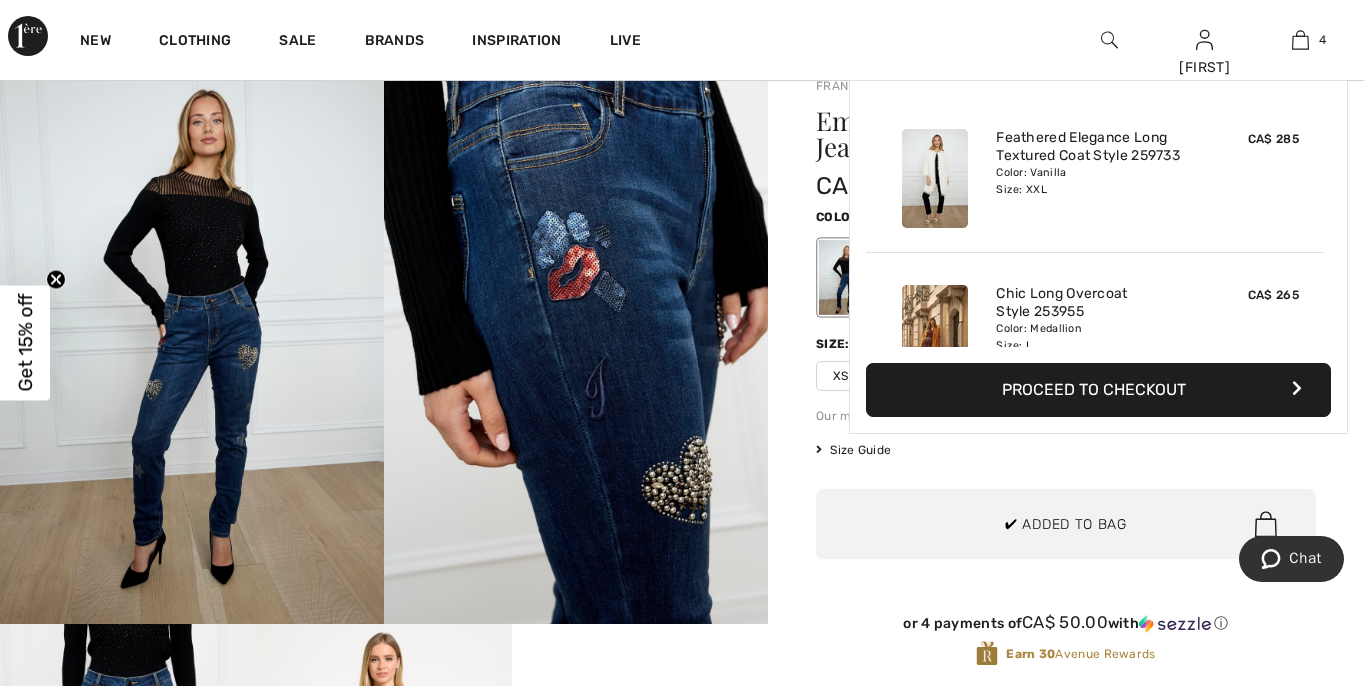 scroll, scrollTop: 374, scrollLeft: 0, axis: vertical 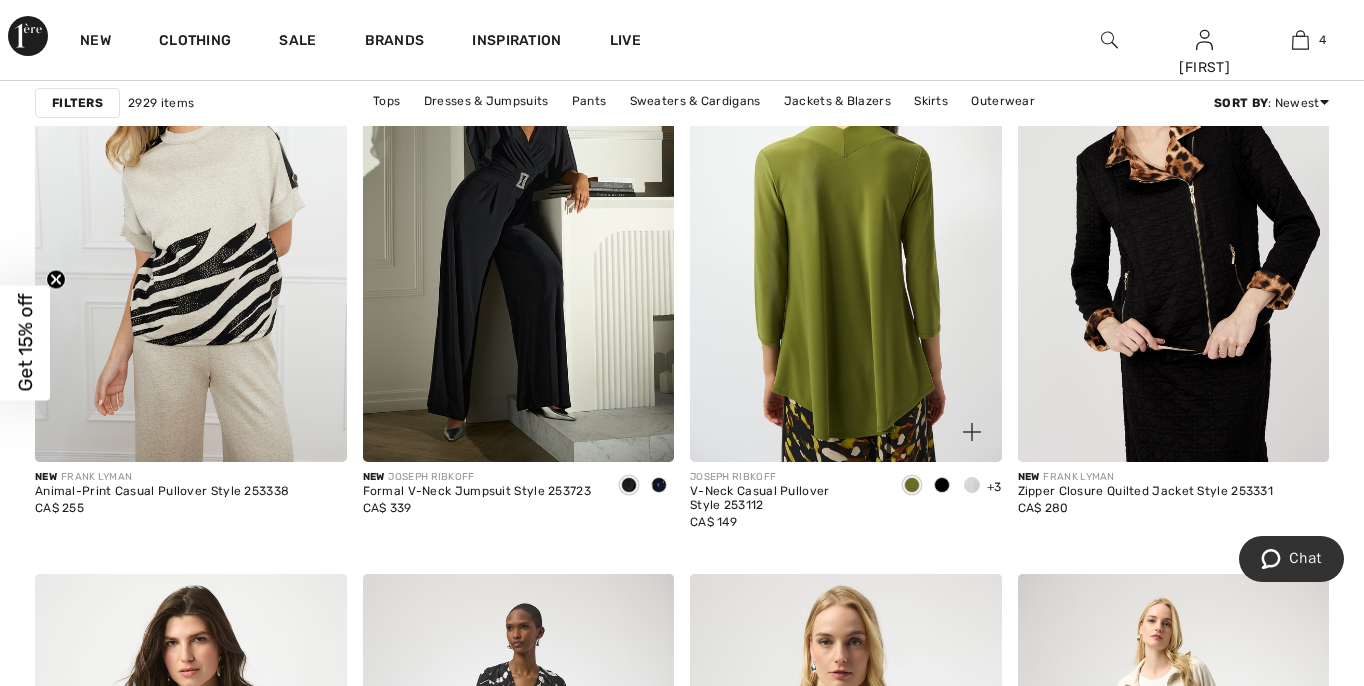 click at bounding box center [846, 228] 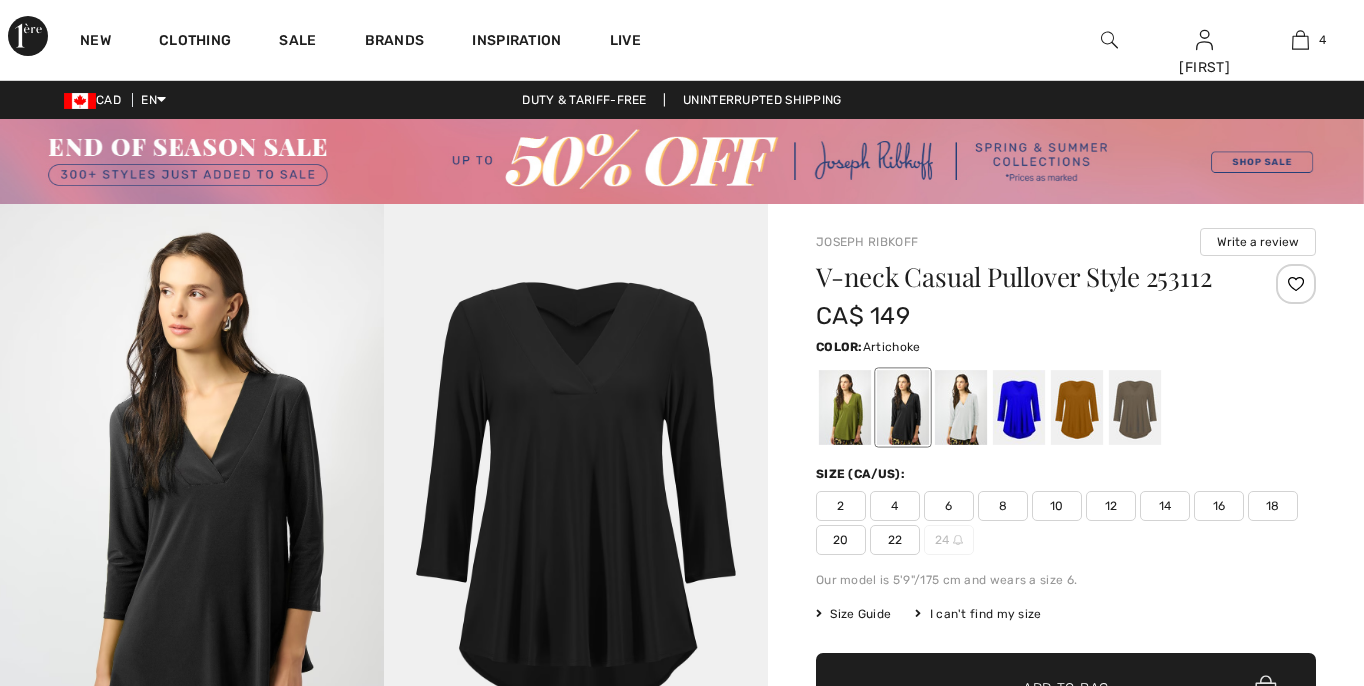 scroll, scrollTop: 0, scrollLeft: 0, axis: both 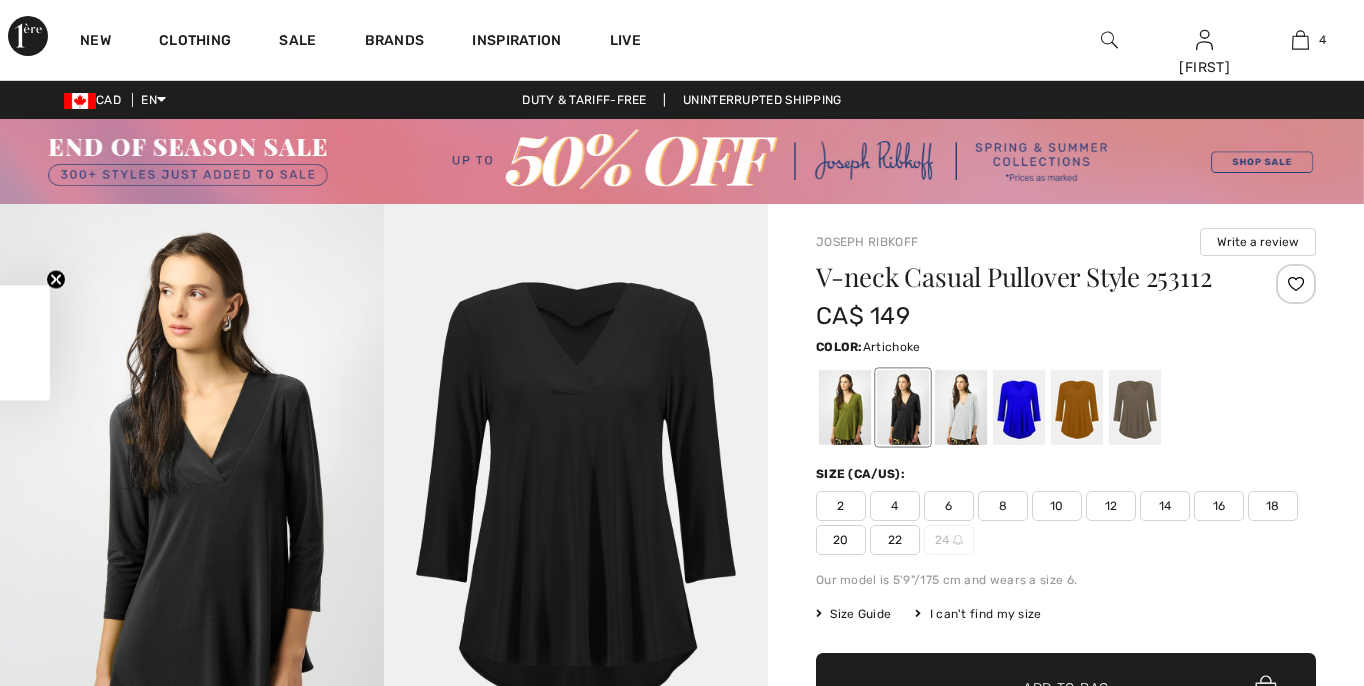 click at bounding box center (845, 407) 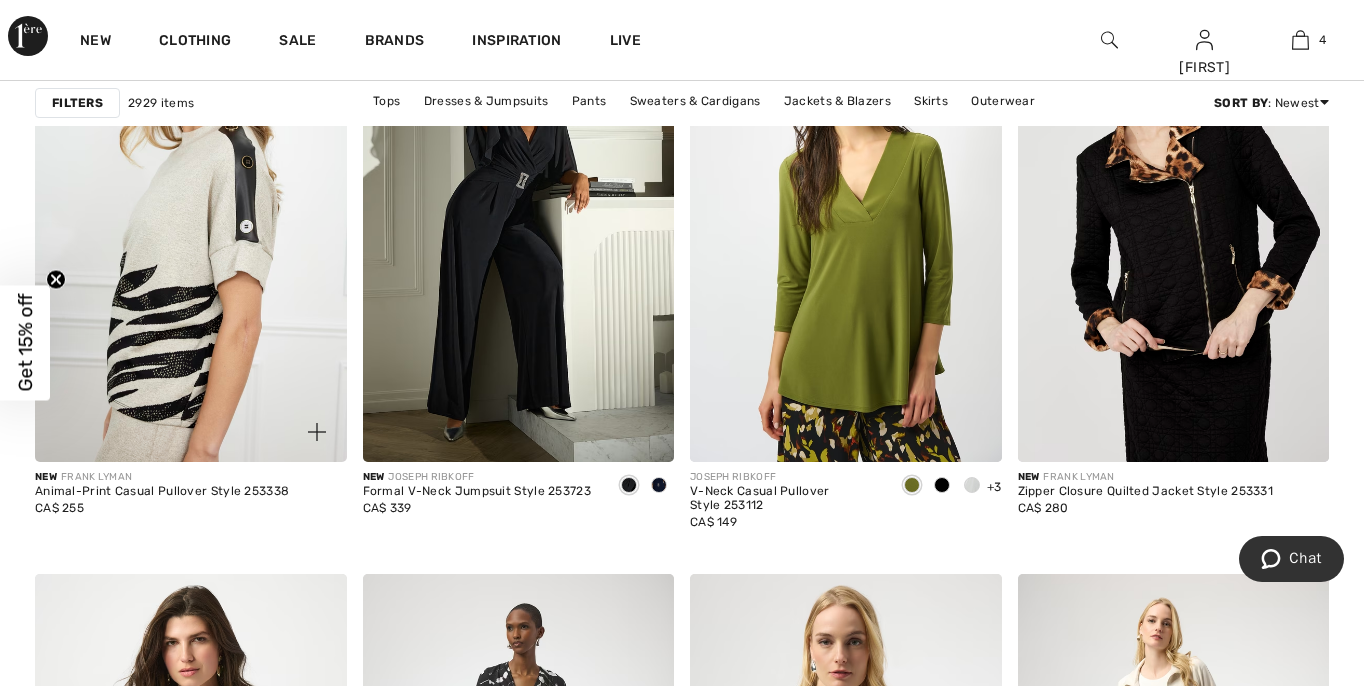 scroll, scrollTop: 1524, scrollLeft: 0, axis: vertical 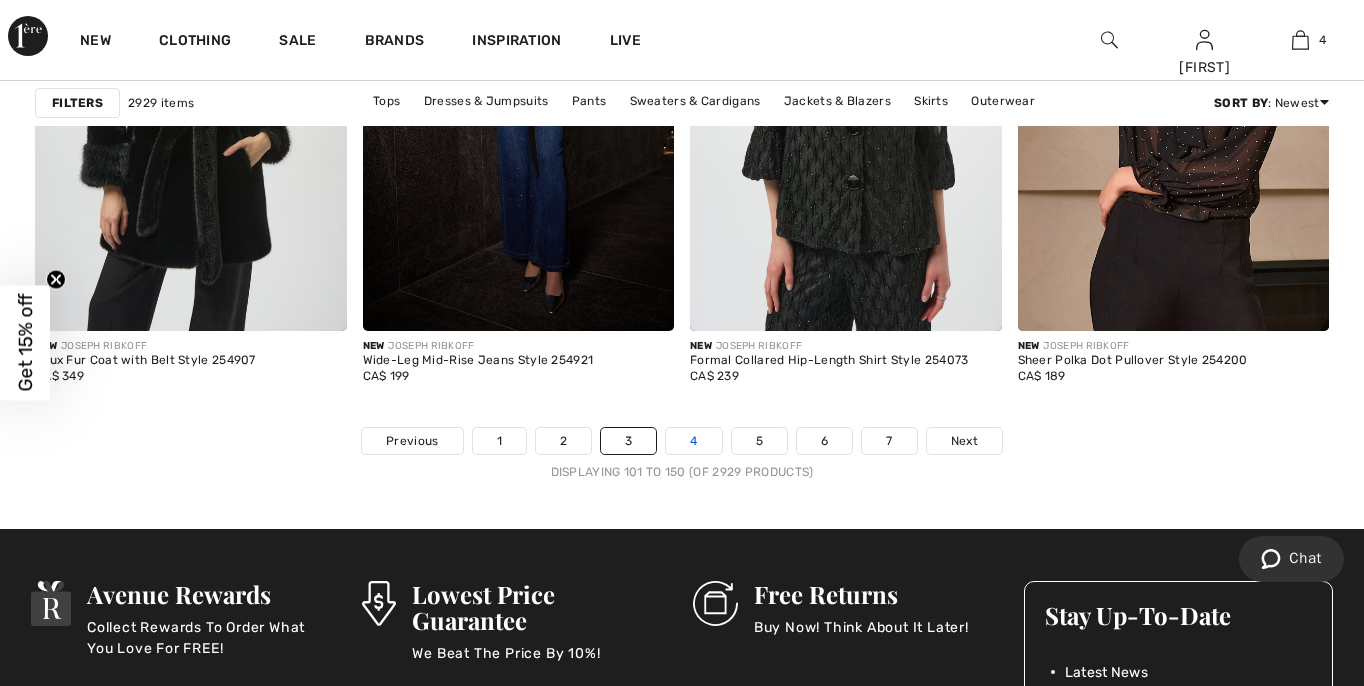 click on "4" at bounding box center [693, 441] 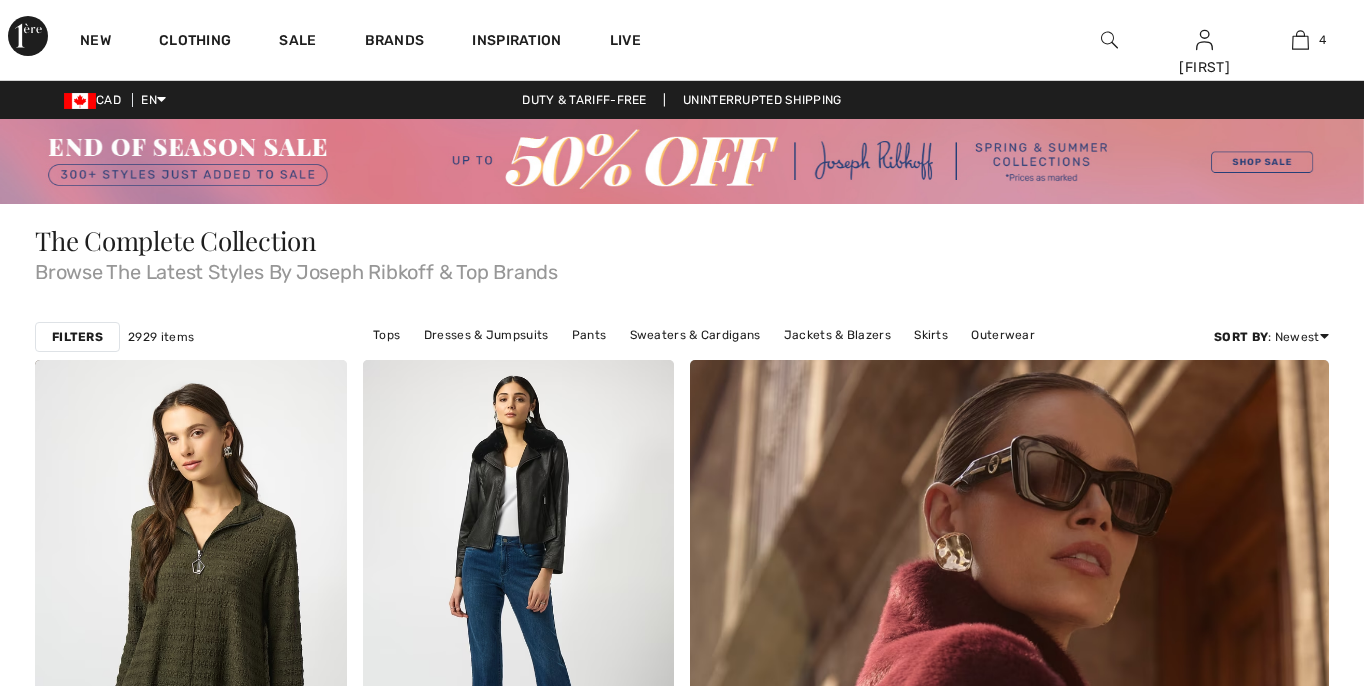 scroll, scrollTop: 0, scrollLeft: 0, axis: both 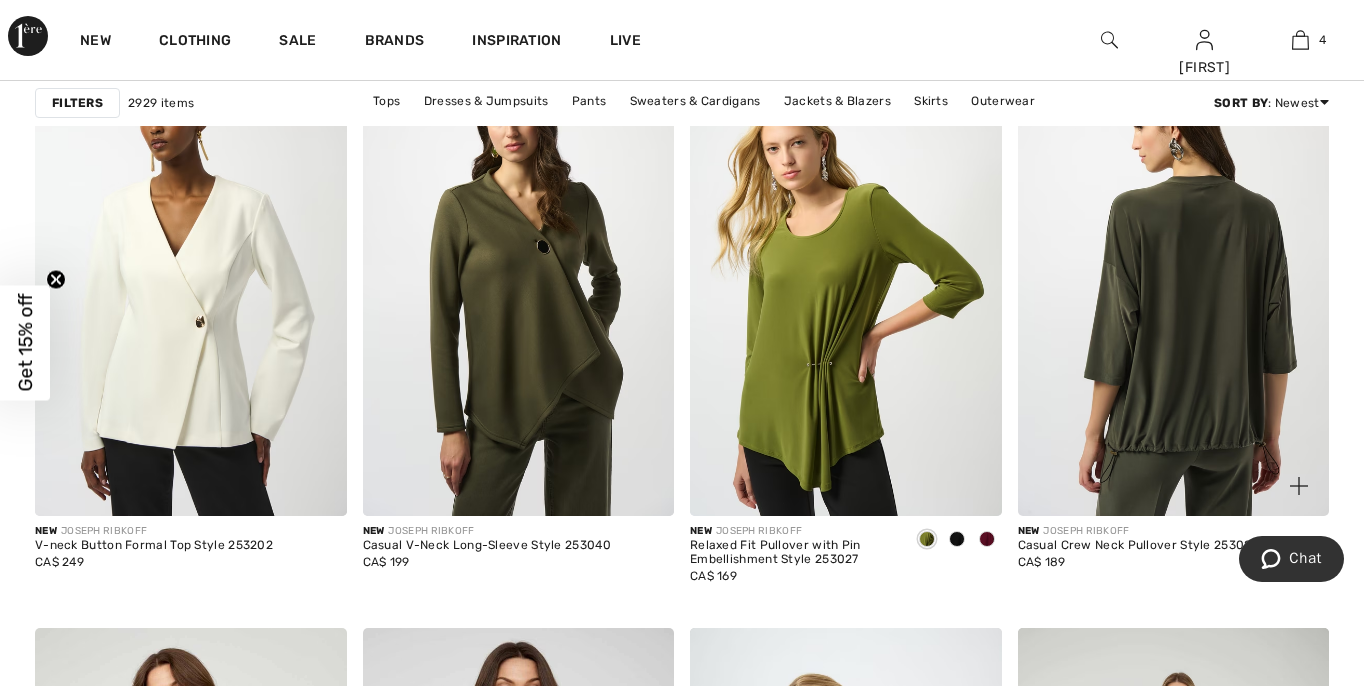 click at bounding box center (1174, 282) 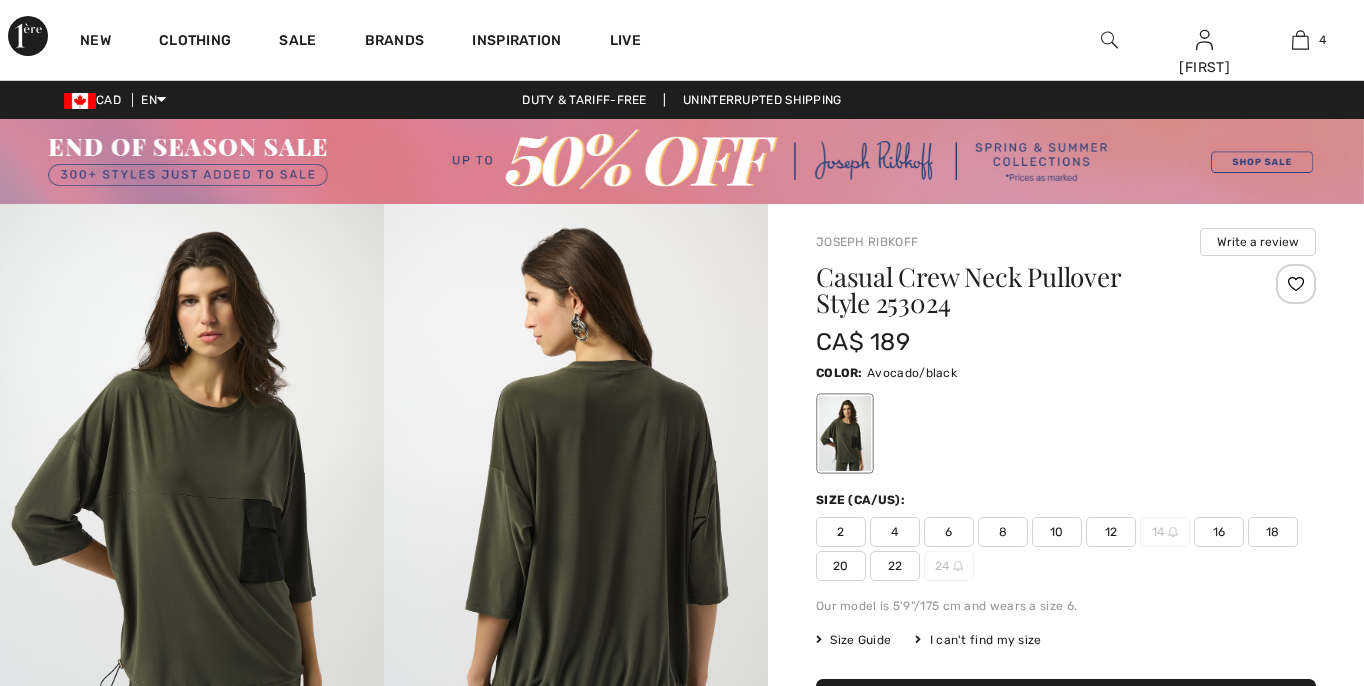 scroll, scrollTop: 0, scrollLeft: 0, axis: both 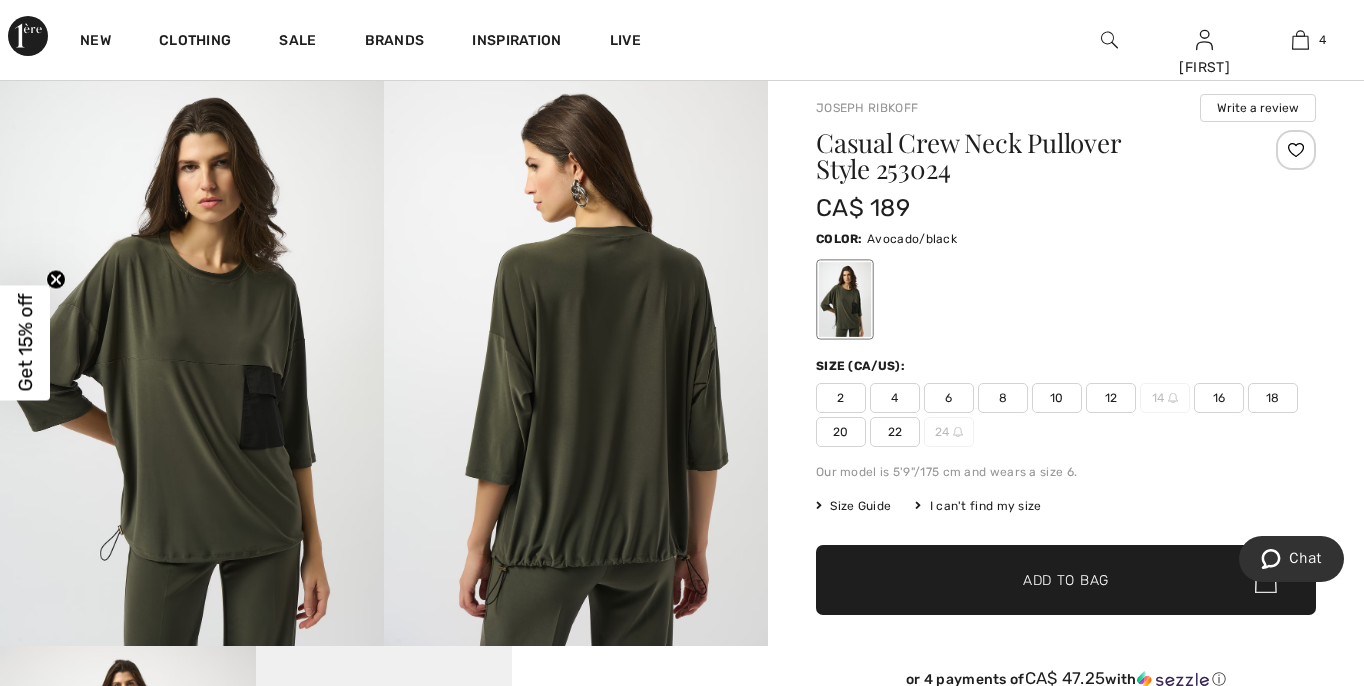 click on "16" at bounding box center (1219, 398) 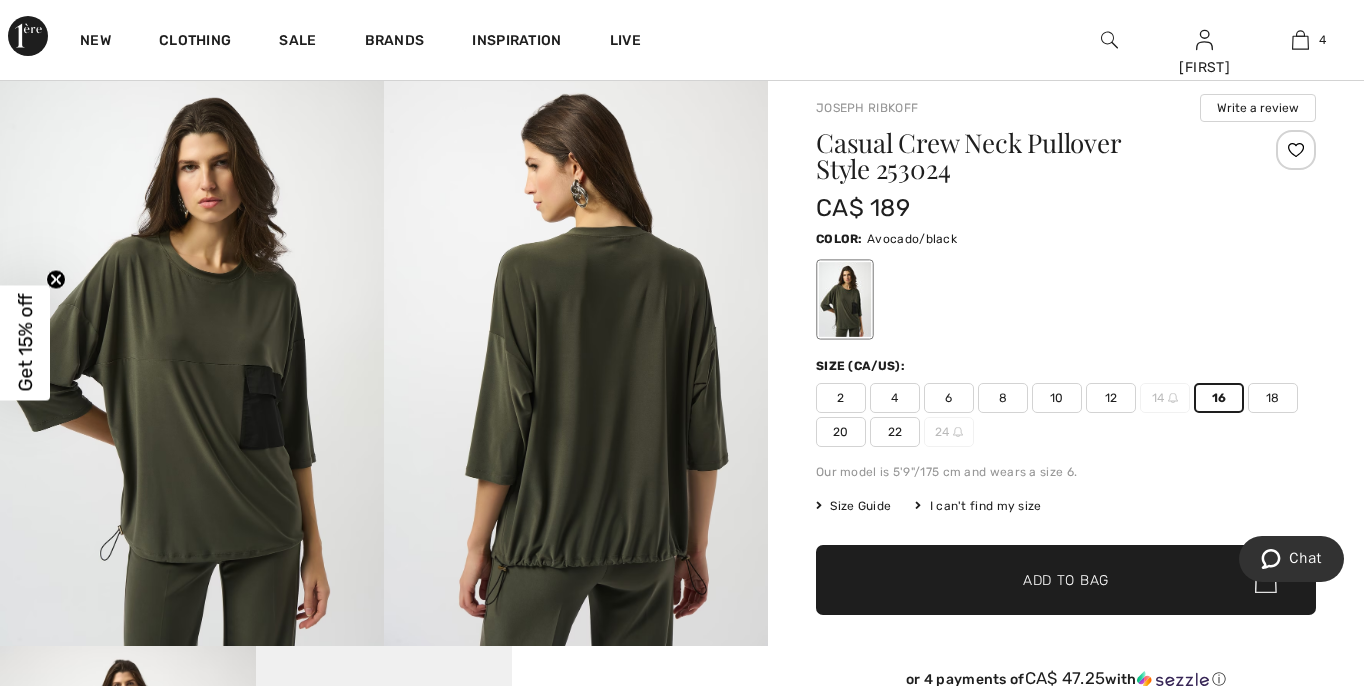 click on "✔ Added to Bag
Add to Bag" at bounding box center [1066, 580] 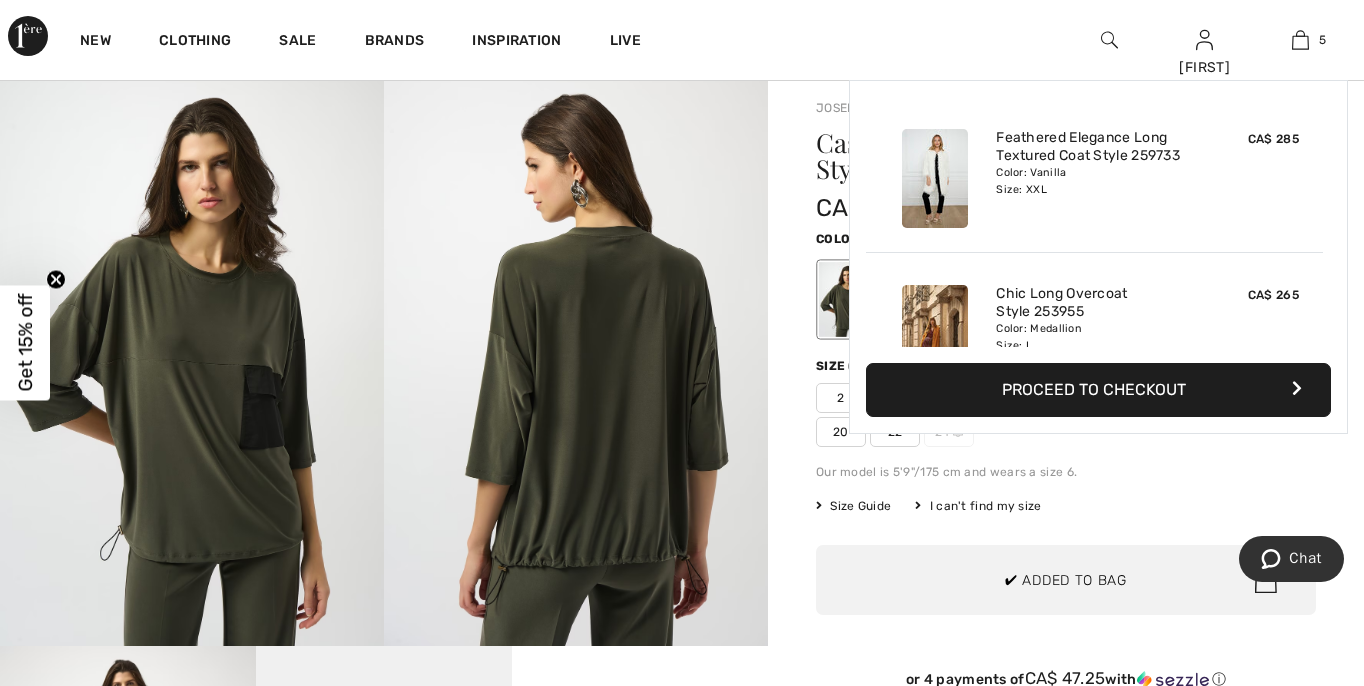 scroll, scrollTop: 463, scrollLeft: 0, axis: vertical 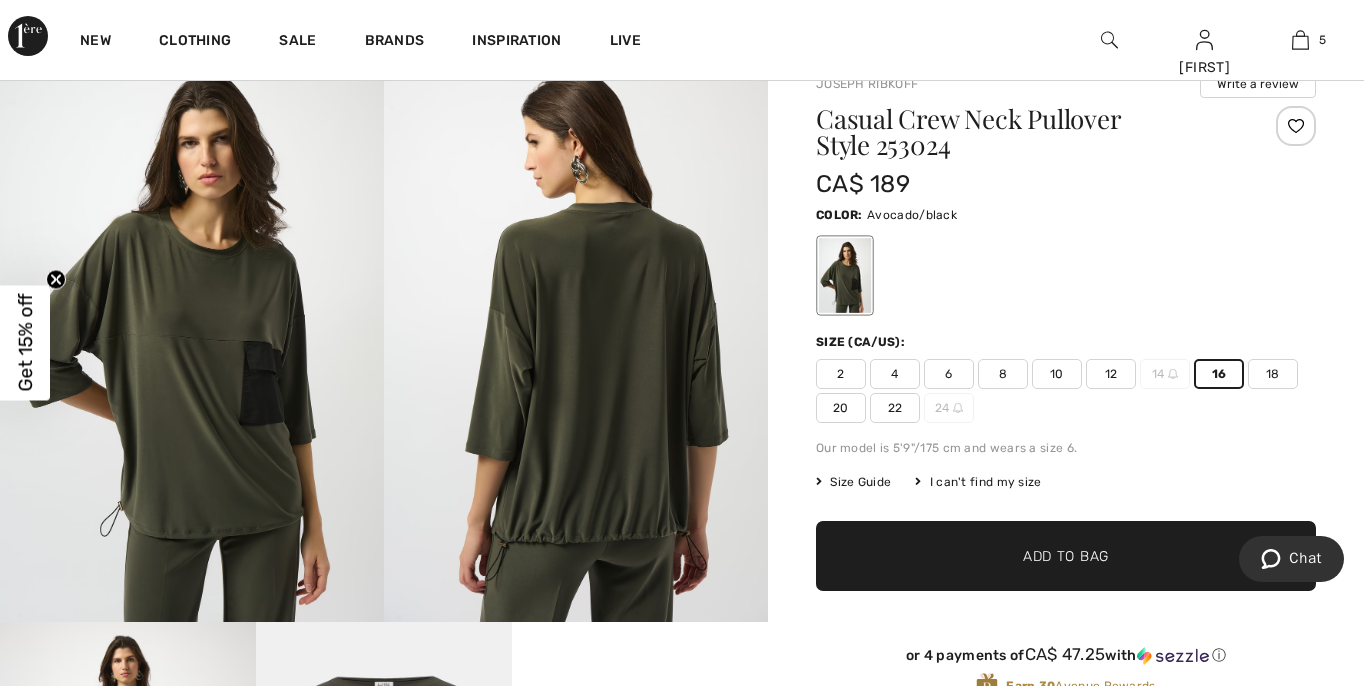 click on "✔ Added to Bag" at bounding box center (1036, 556) 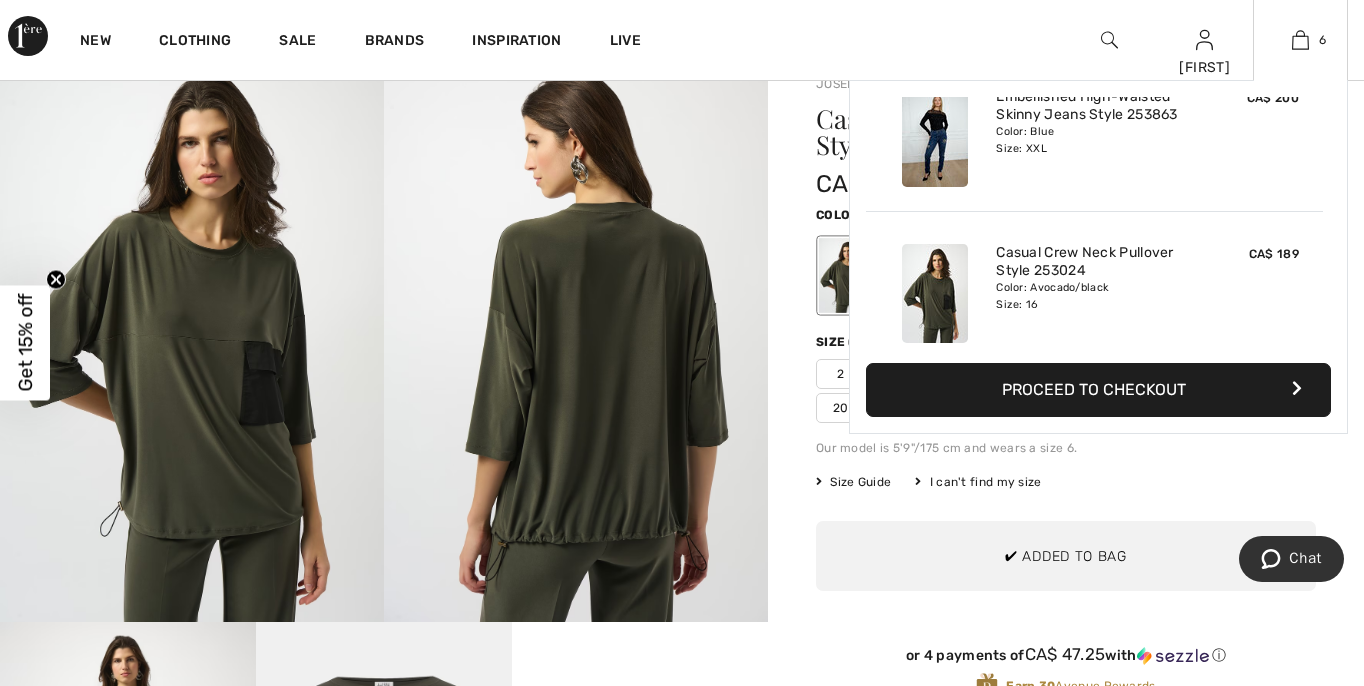 scroll, scrollTop: 659, scrollLeft: 0, axis: vertical 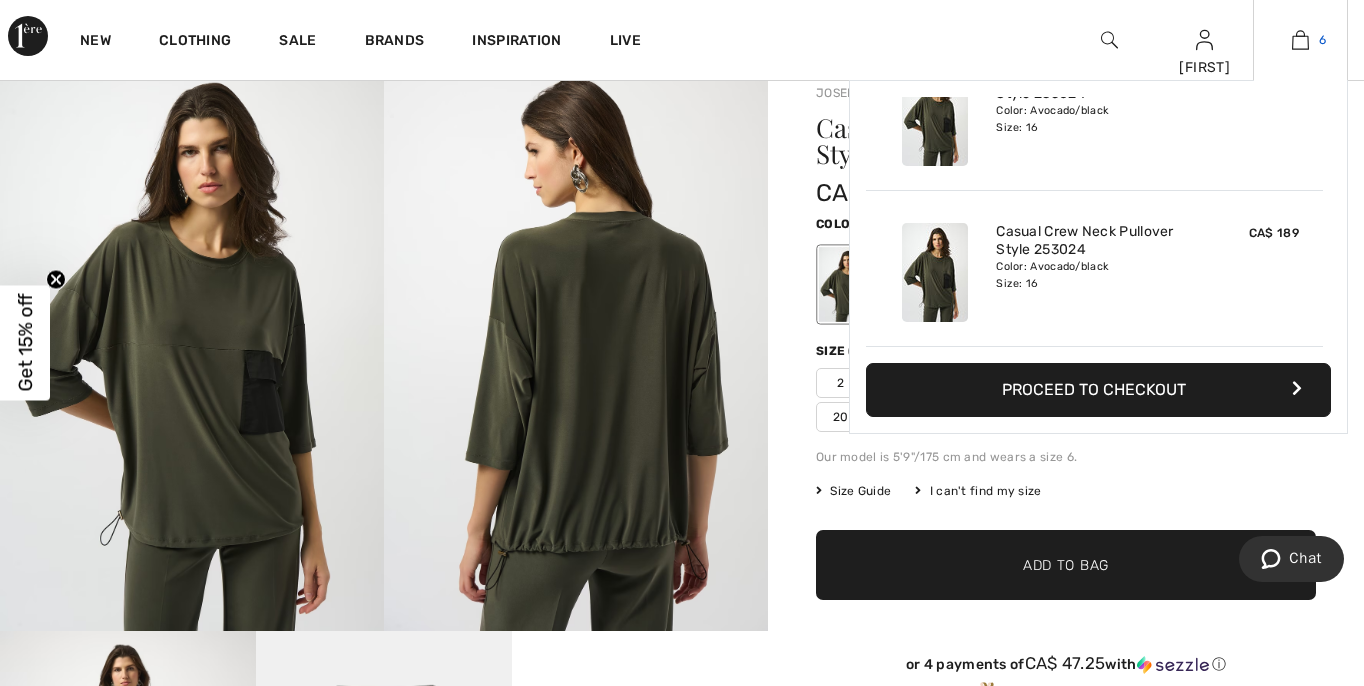 click at bounding box center [1300, 40] 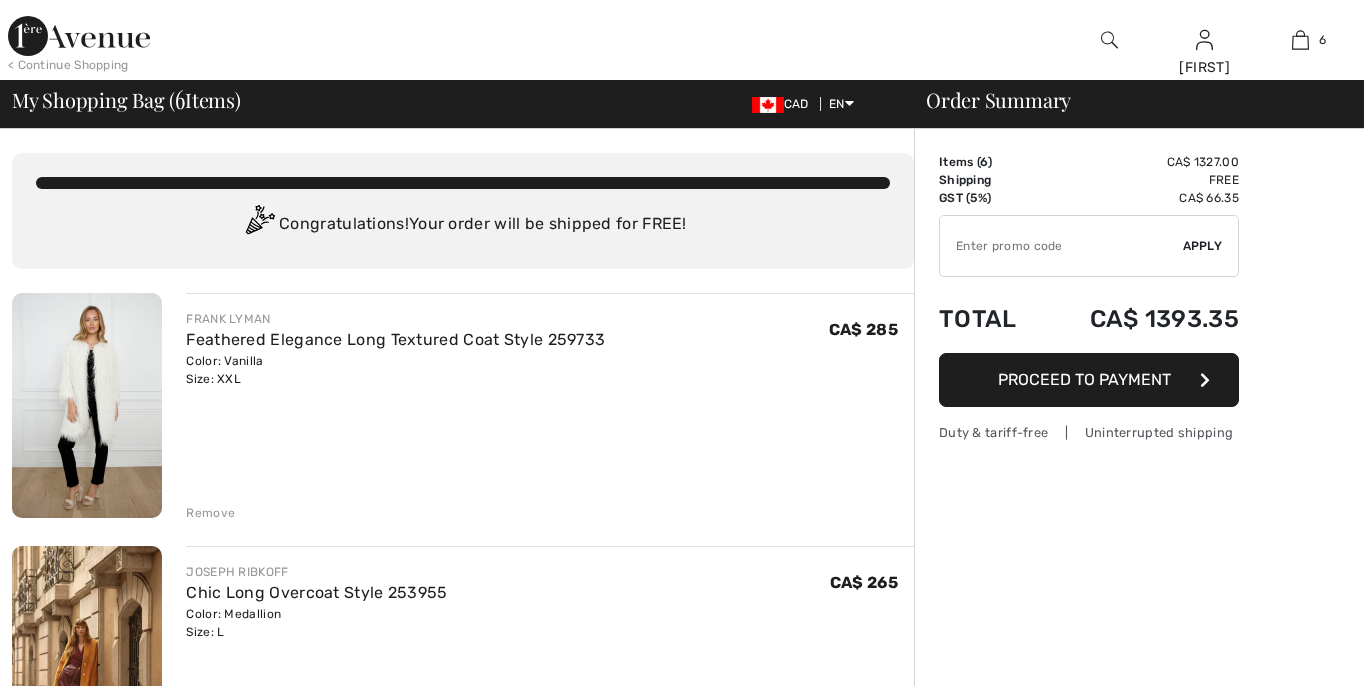 scroll, scrollTop: 0, scrollLeft: 0, axis: both 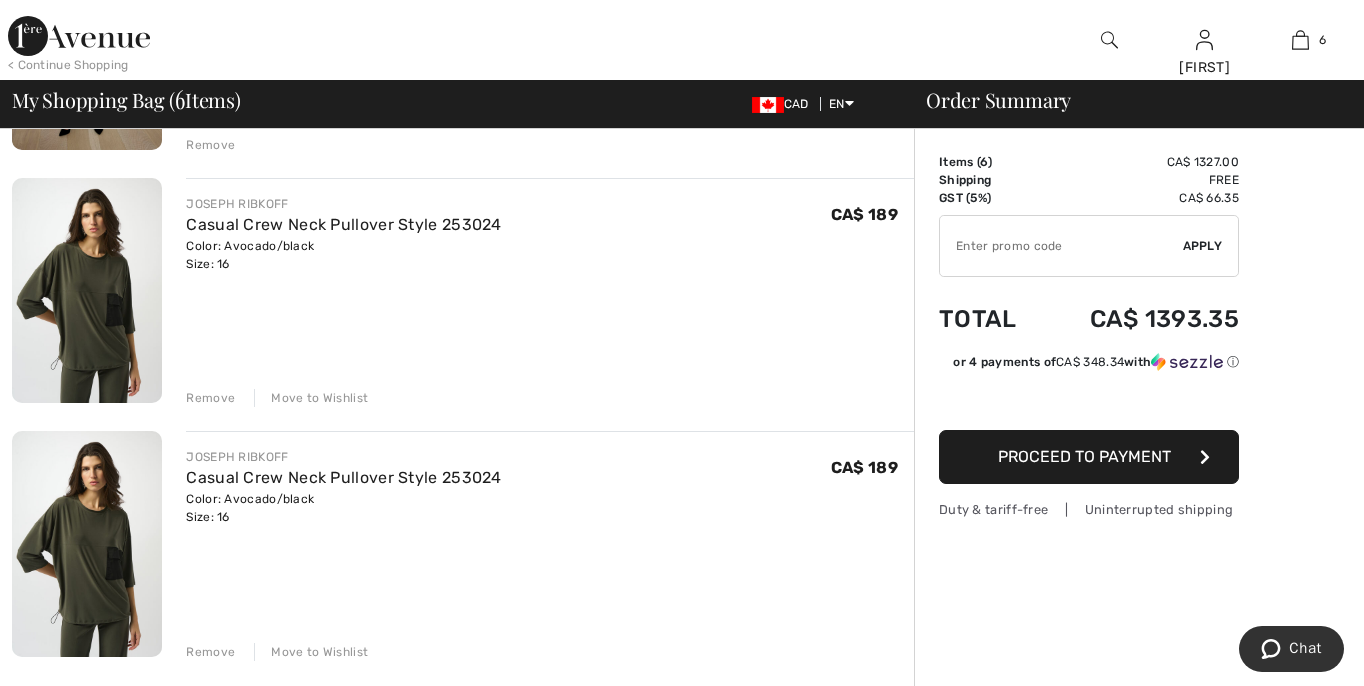 click on "Remove" at bounding box center [210, 652] 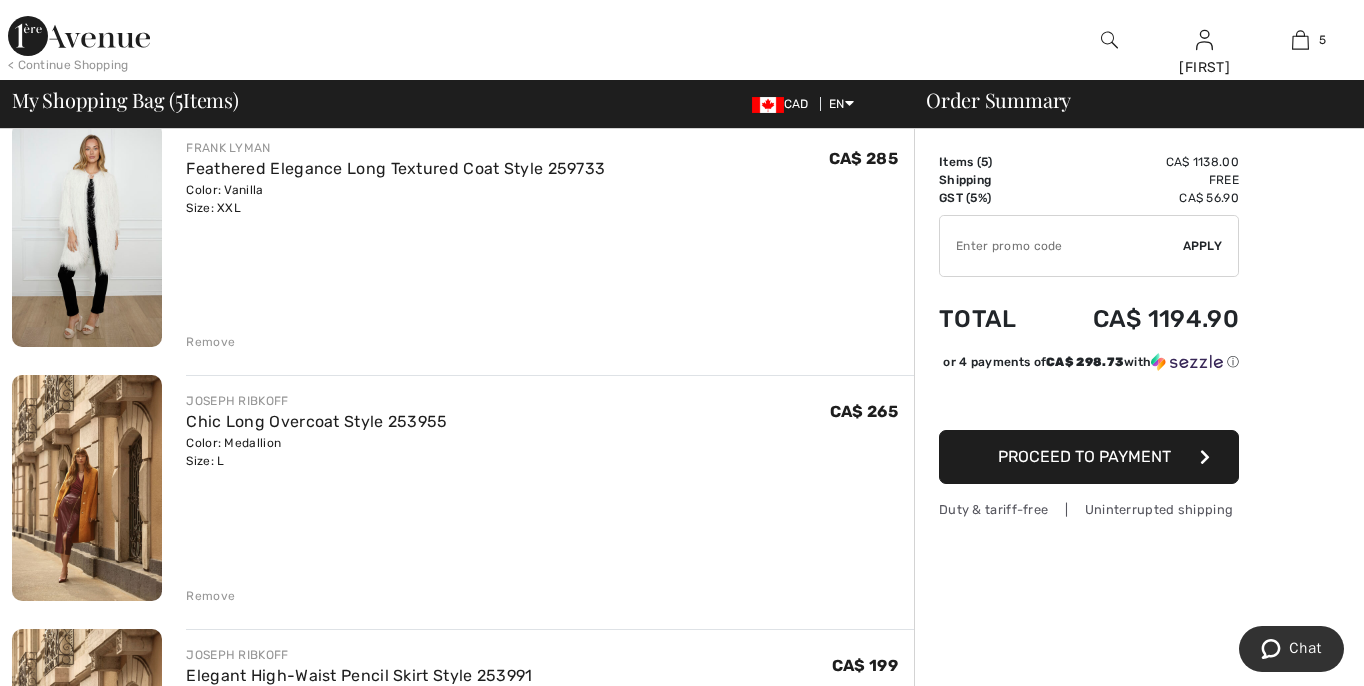 scroll, scrollTop: 0, scrollLeft: 0, axis: both 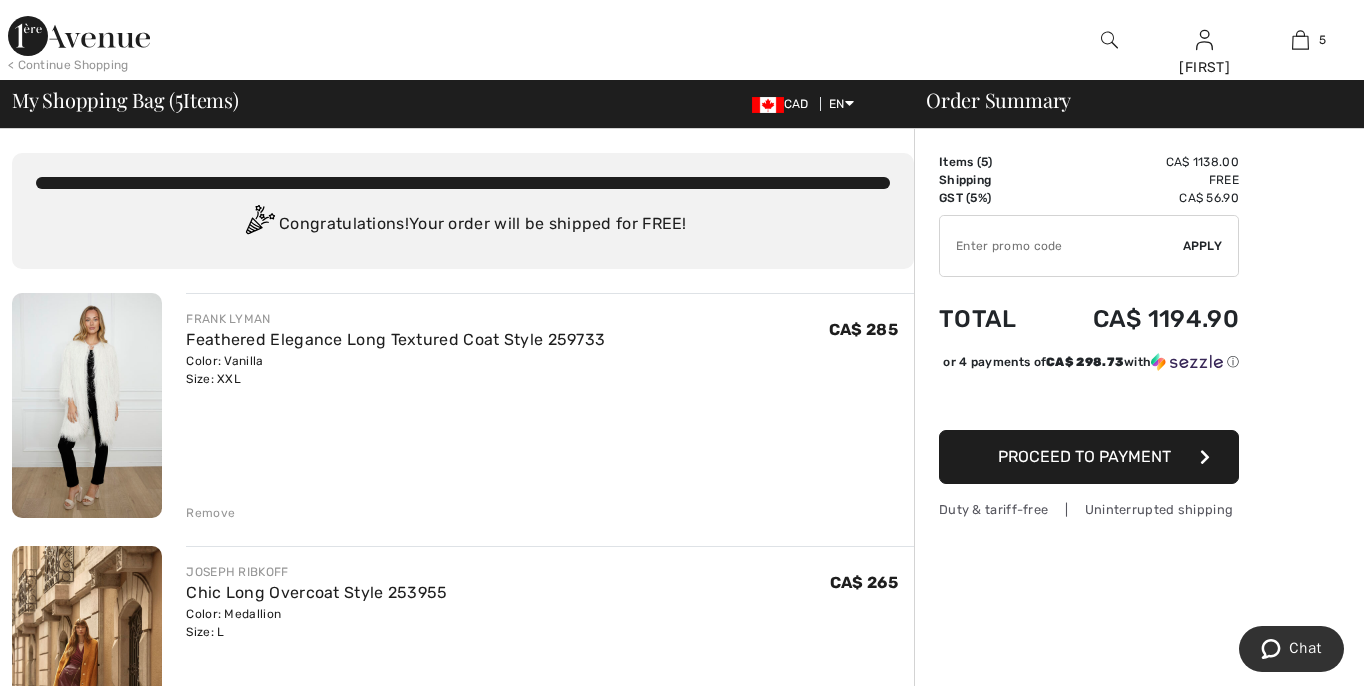 click on "< Continue Shopping" at bounding box center (68, 65) 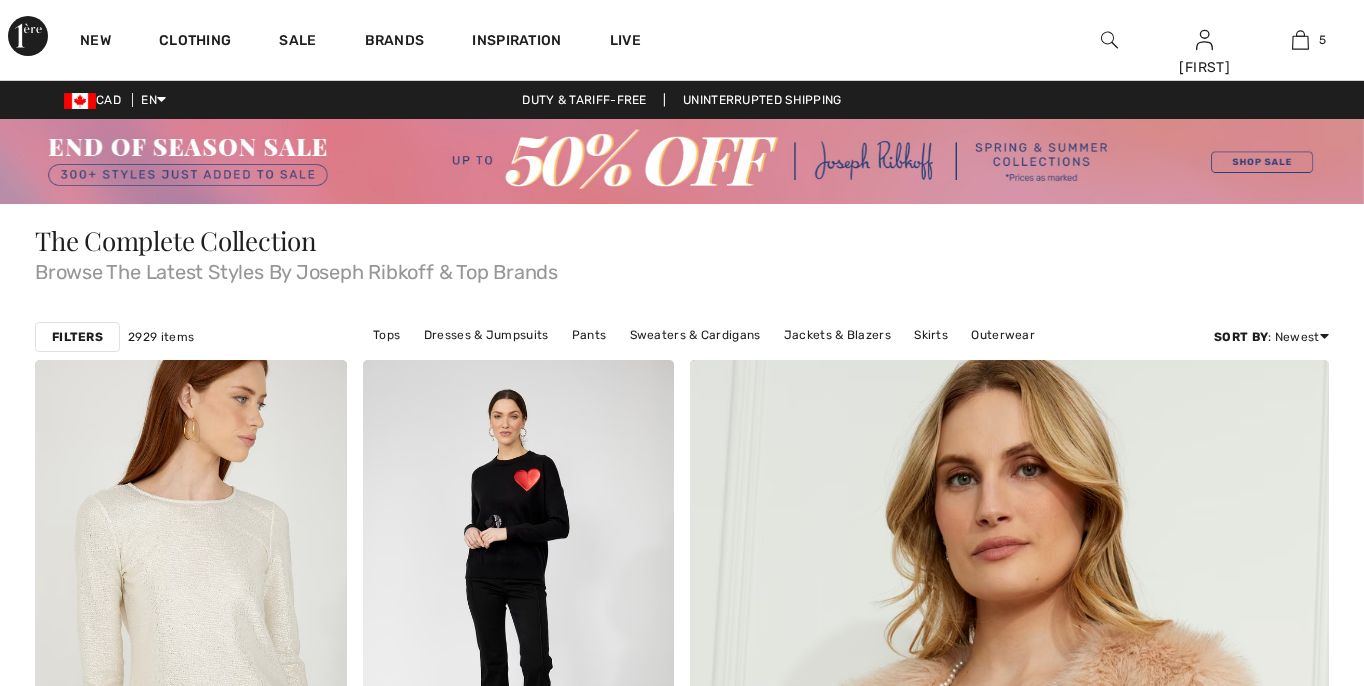 checkbox on "true" 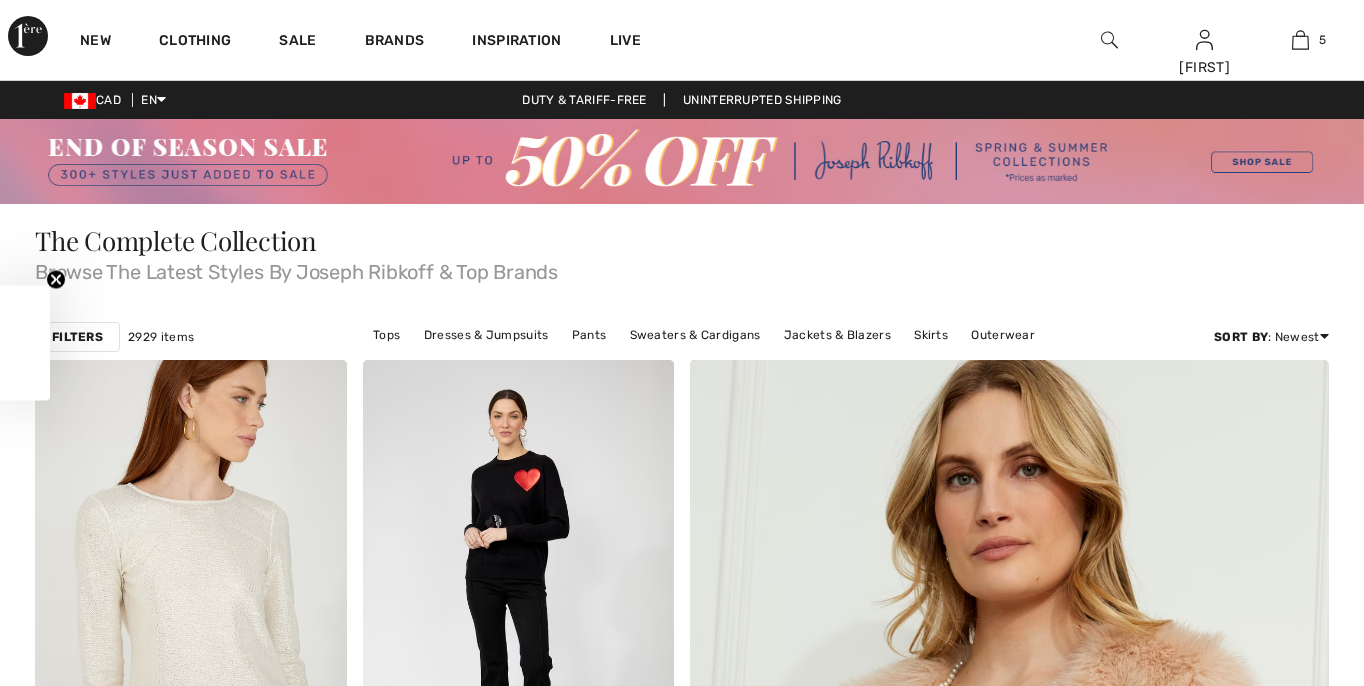 scroll, scrollTop: 0, scrollLeft: 0, axis: both 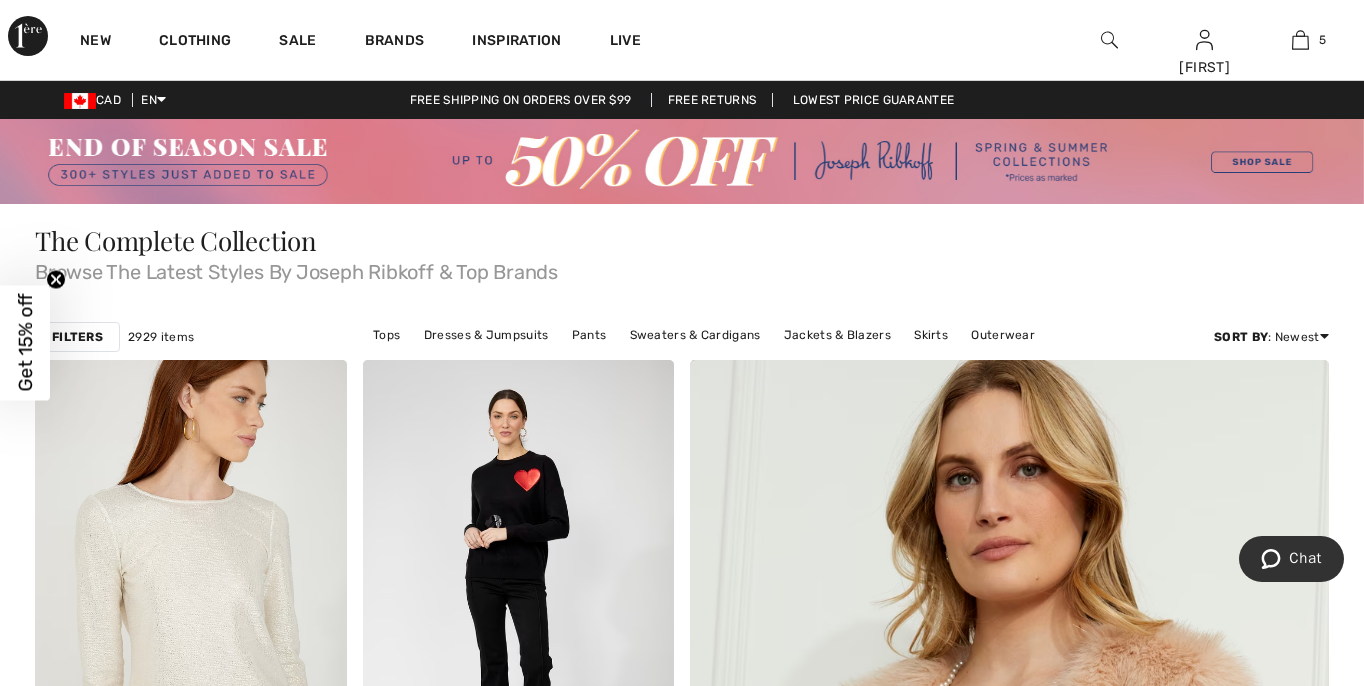 click on "Filters" at bounding box center (77, 337) 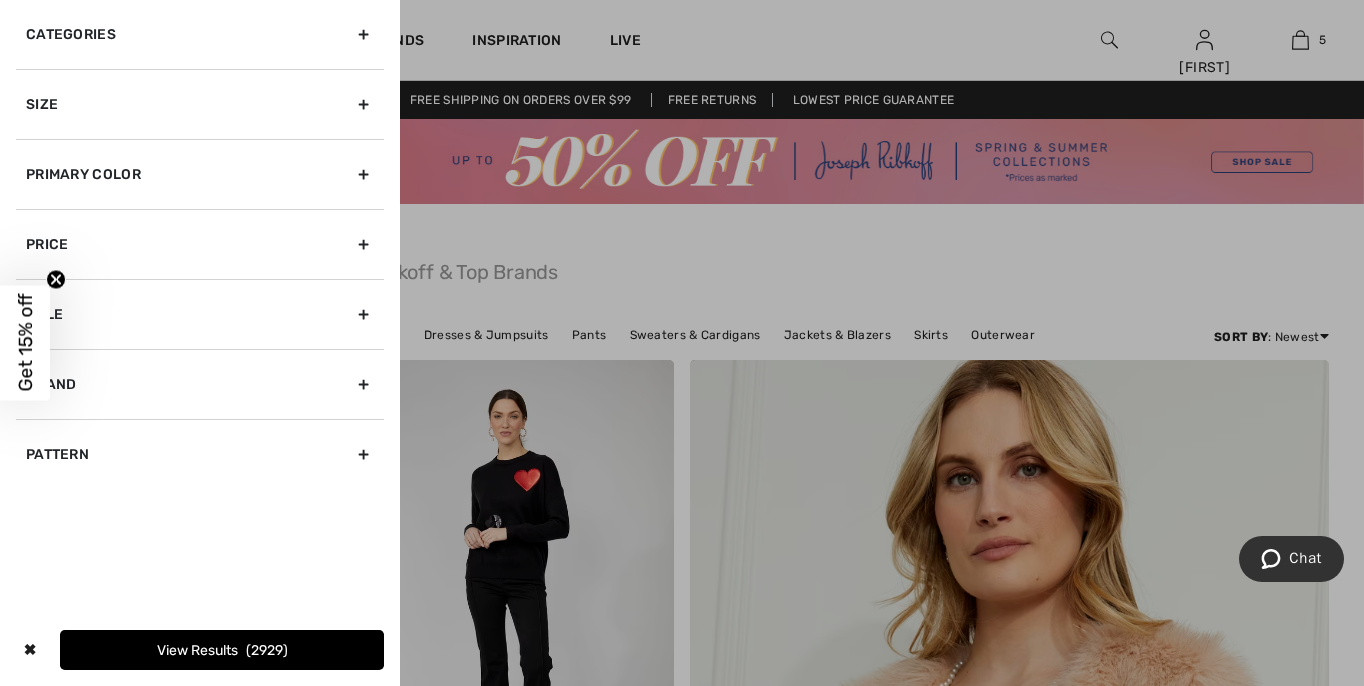 click on "Primary Color" at bounding box center (200, 174) 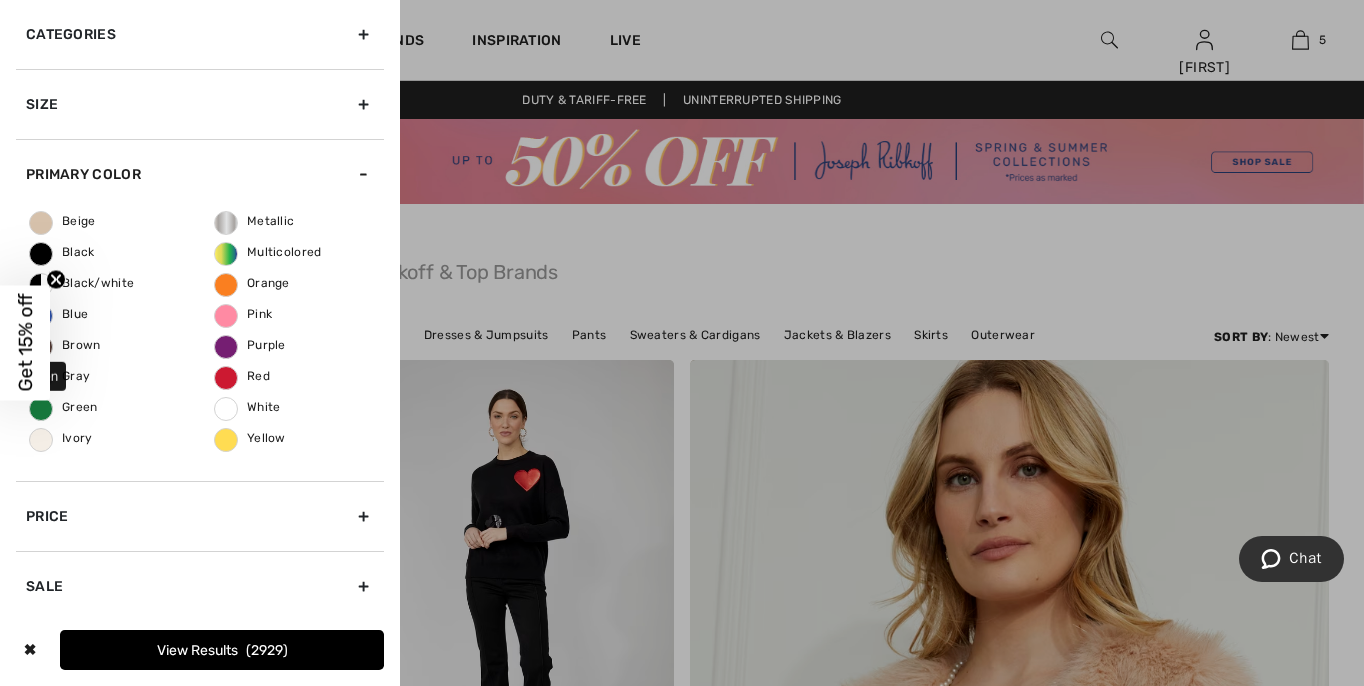 click on "Green" at bounding box center (64, 407) 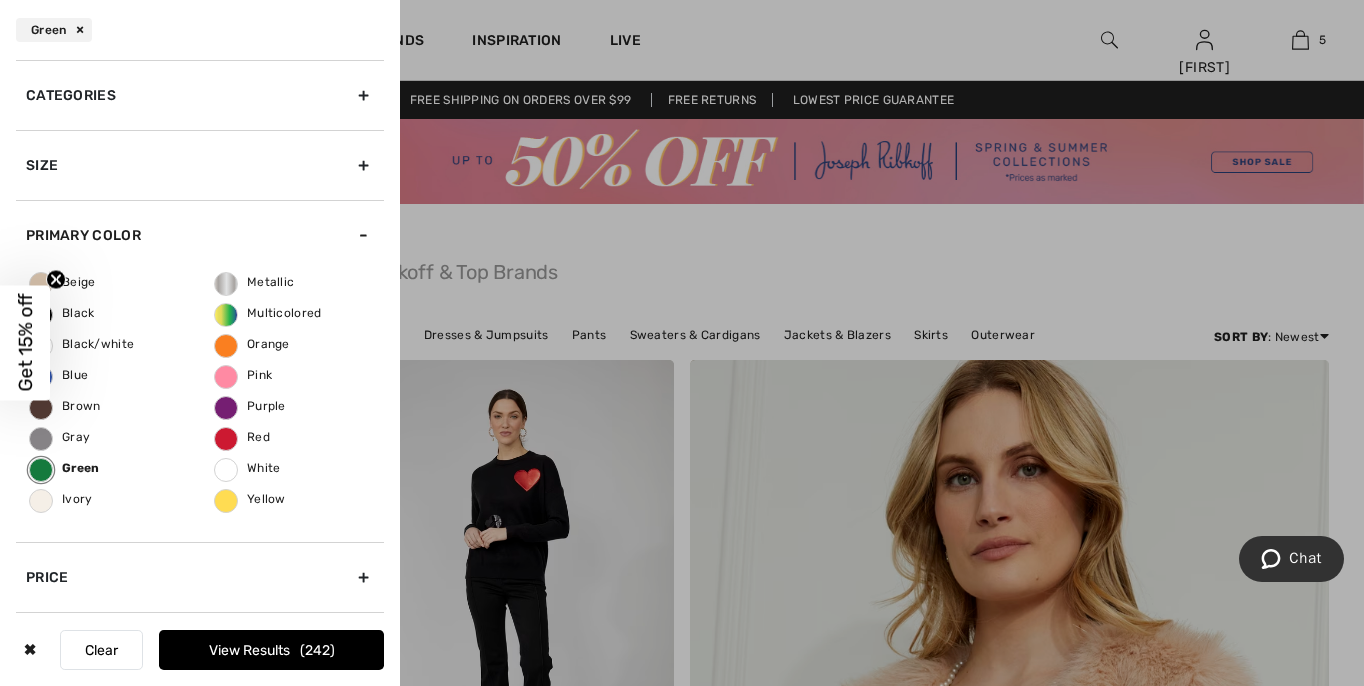 click on "View Results 242" at bounding box center [271, 650] 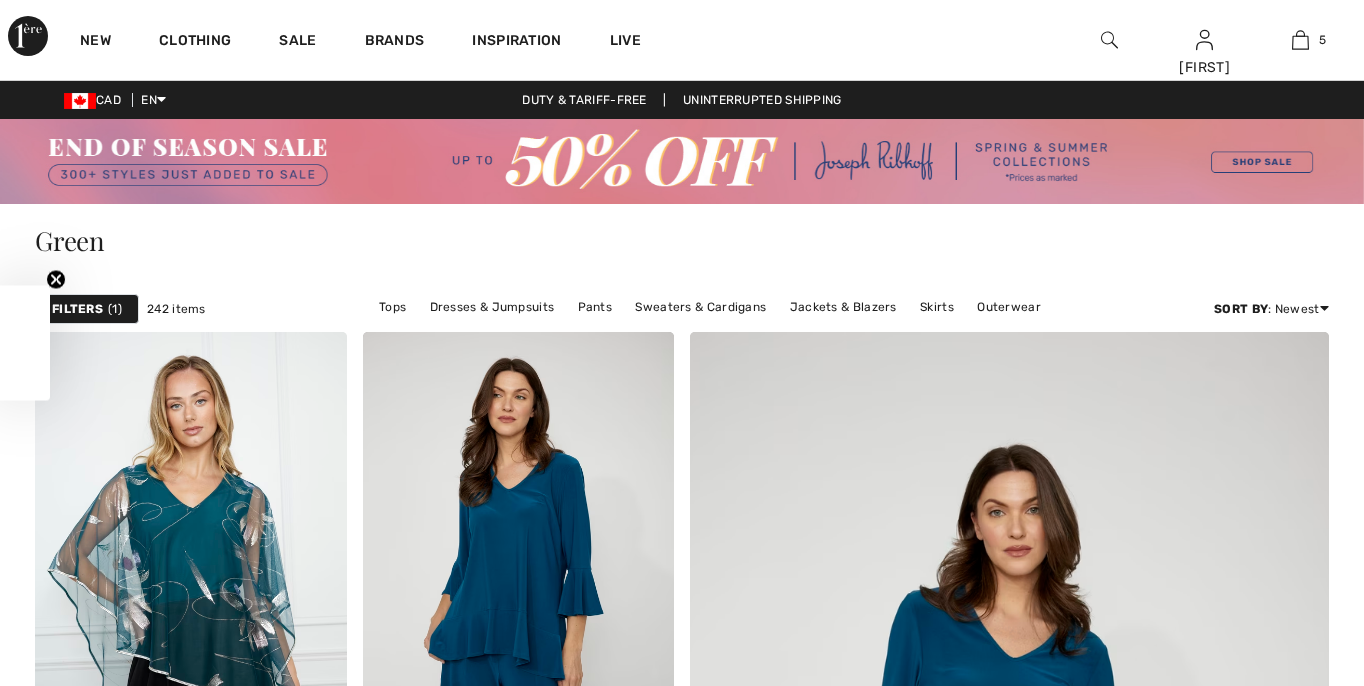 scroll, scrollTop: 350, scrollLeft: 0, axis: vertical 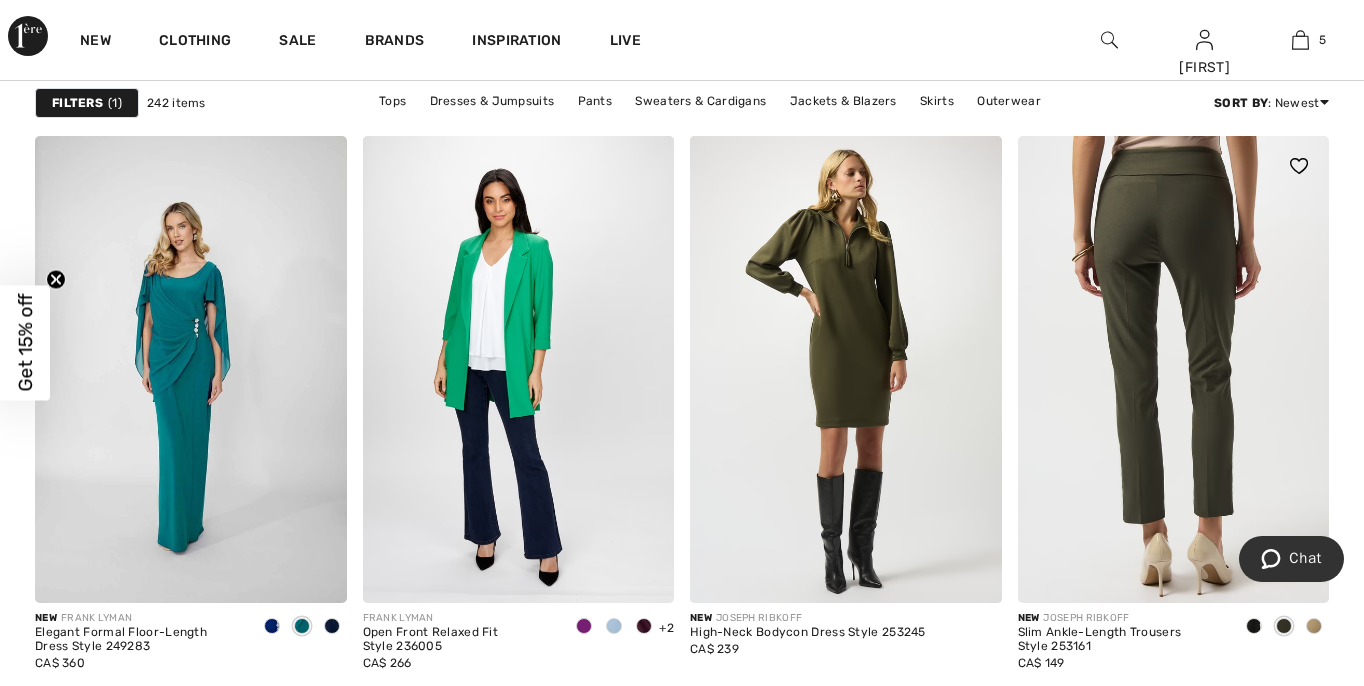 click at bounding box center [1174, 369] 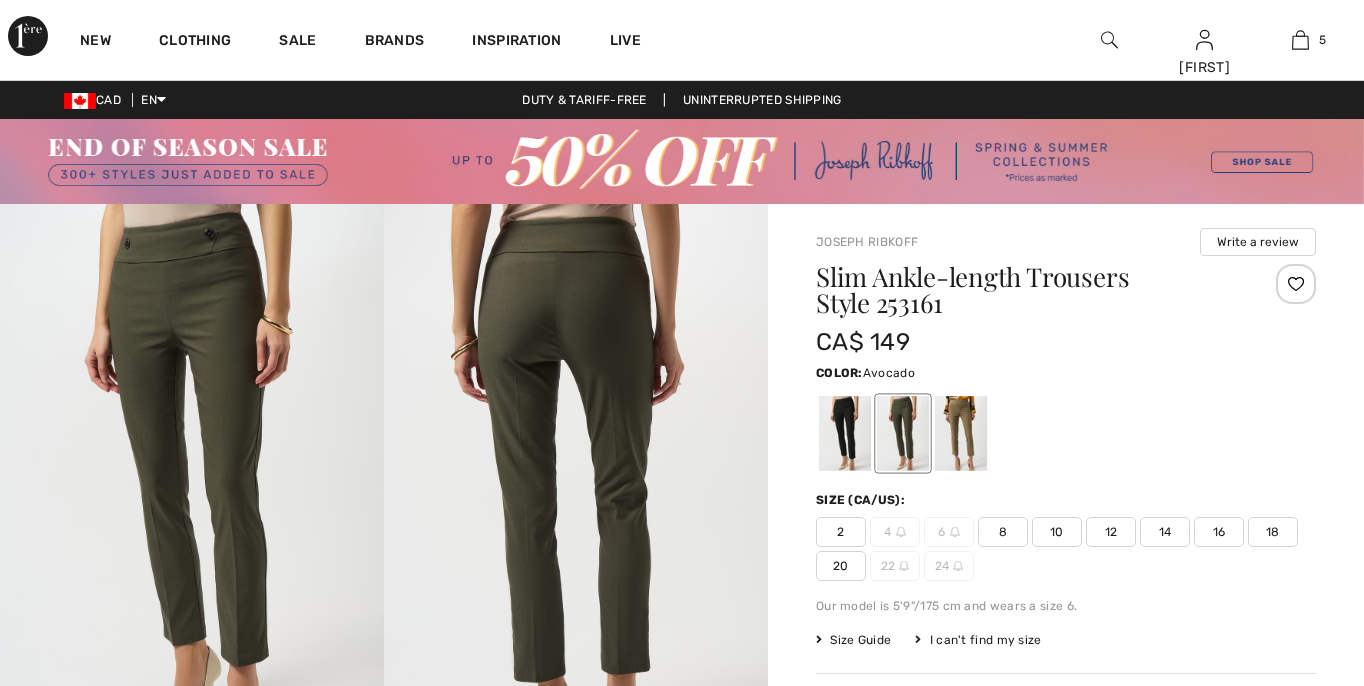 scroll, scrollTop: 0, scrollLeft: 0, axis: both 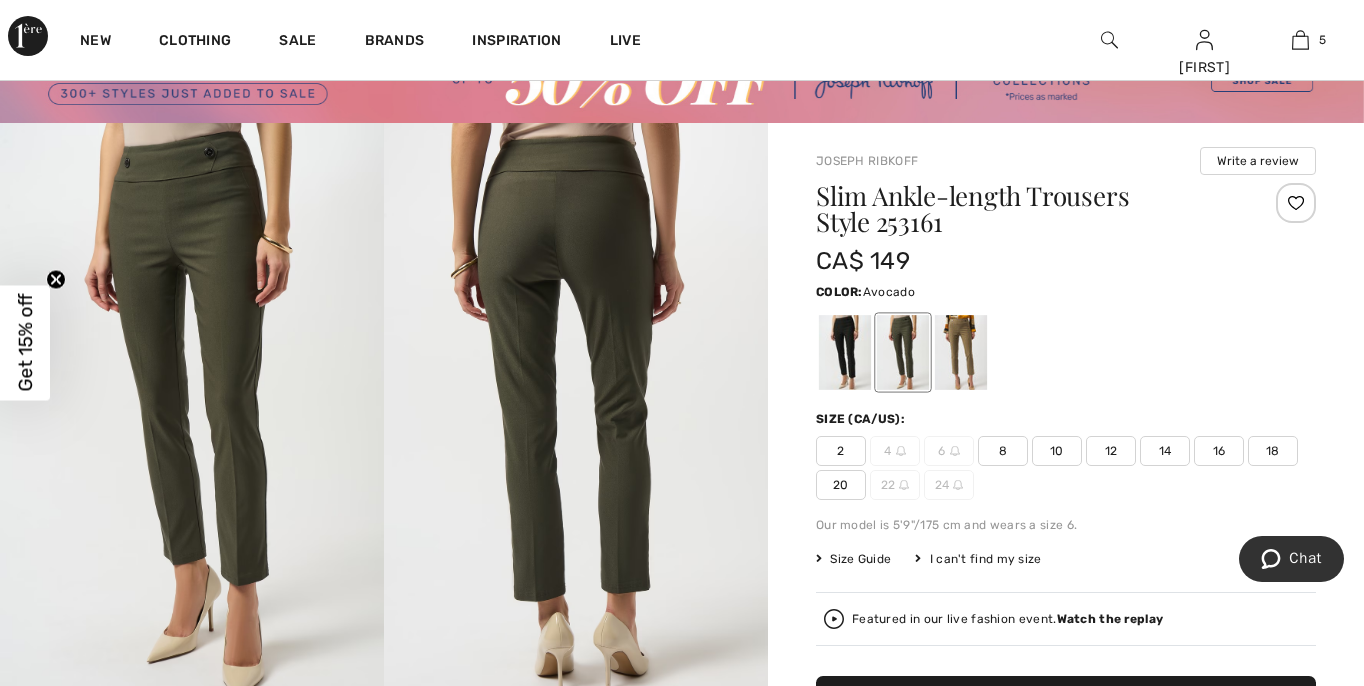 click on "16" at bounding box center (1219, 451) 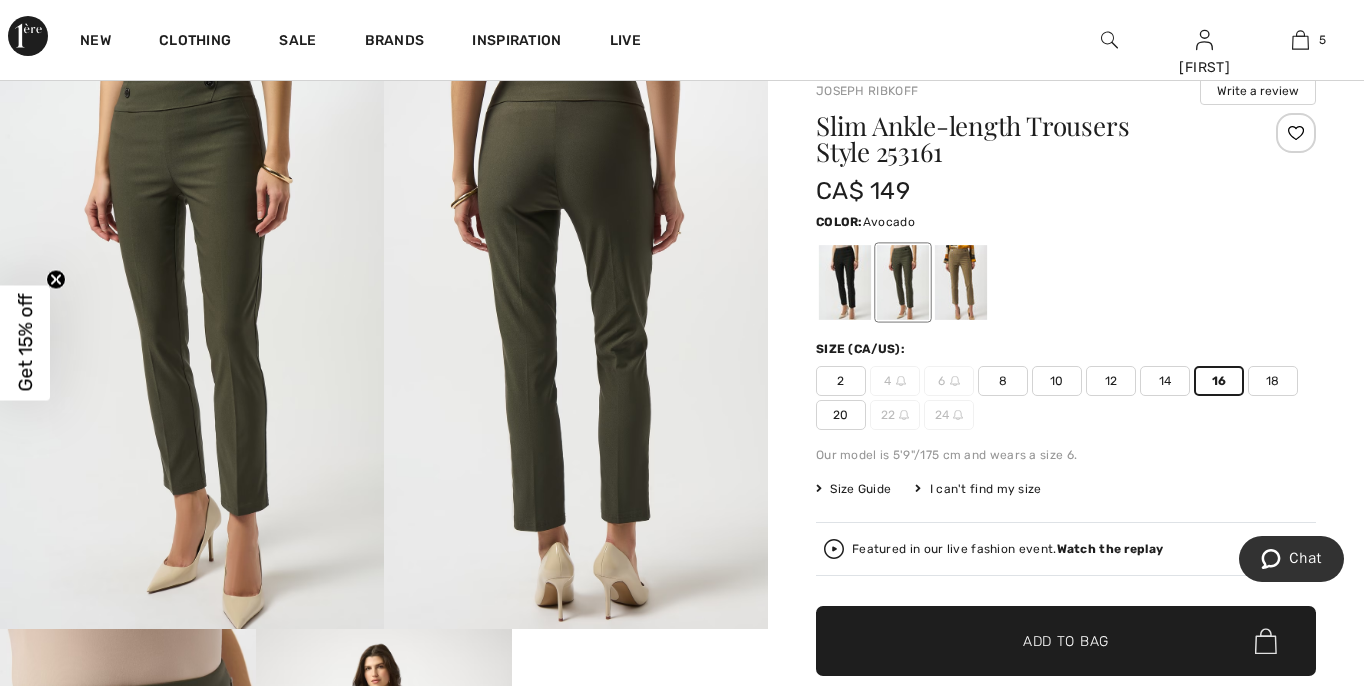 scroll, scrollTop: 152, scrollLeft: 0, axis: vertical 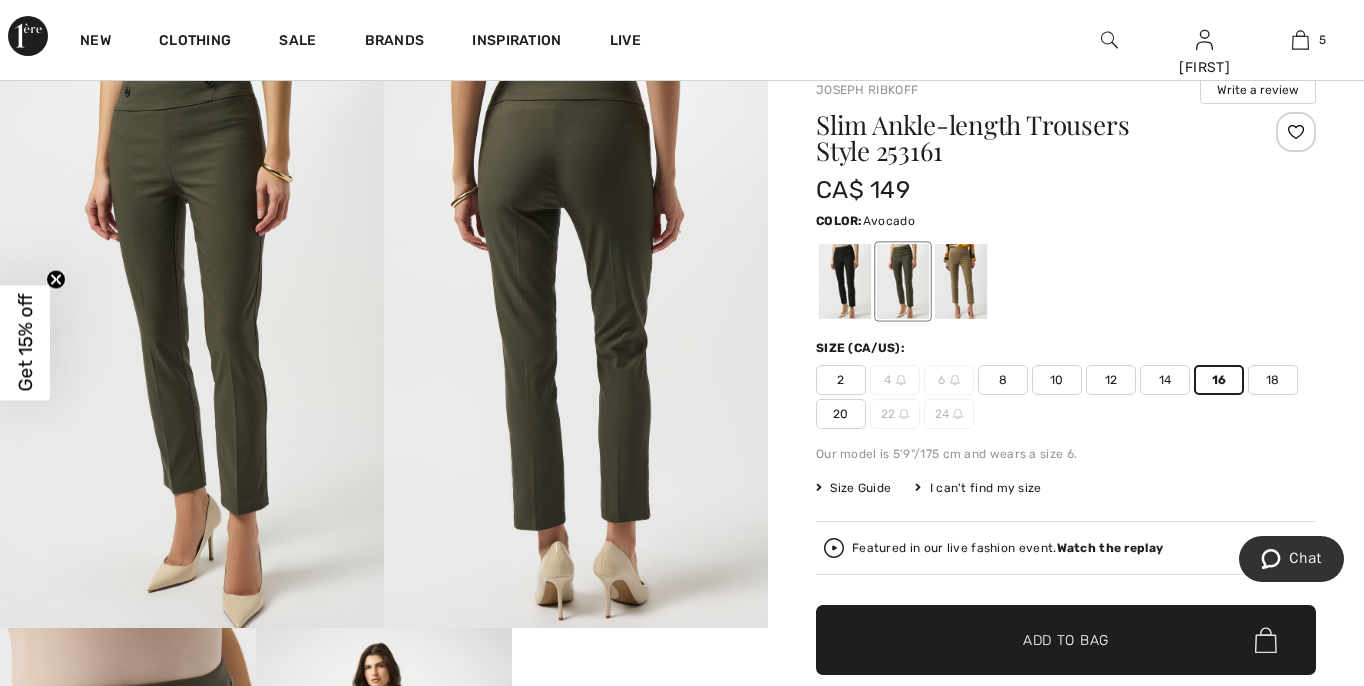 click on "✔ Added to Bag
Add to Bag" at bounding box center [1066, 640] 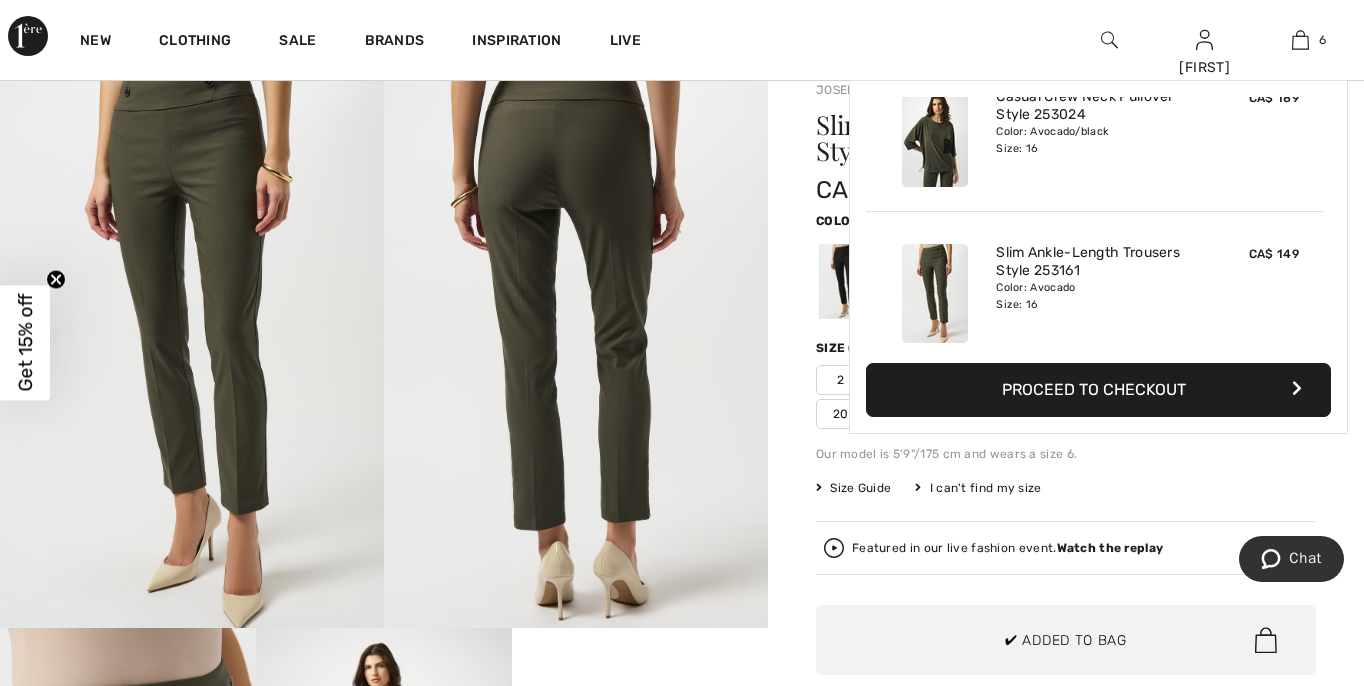 scroll, scrollTop: 686, scrollLeft: 0, axis: vertical 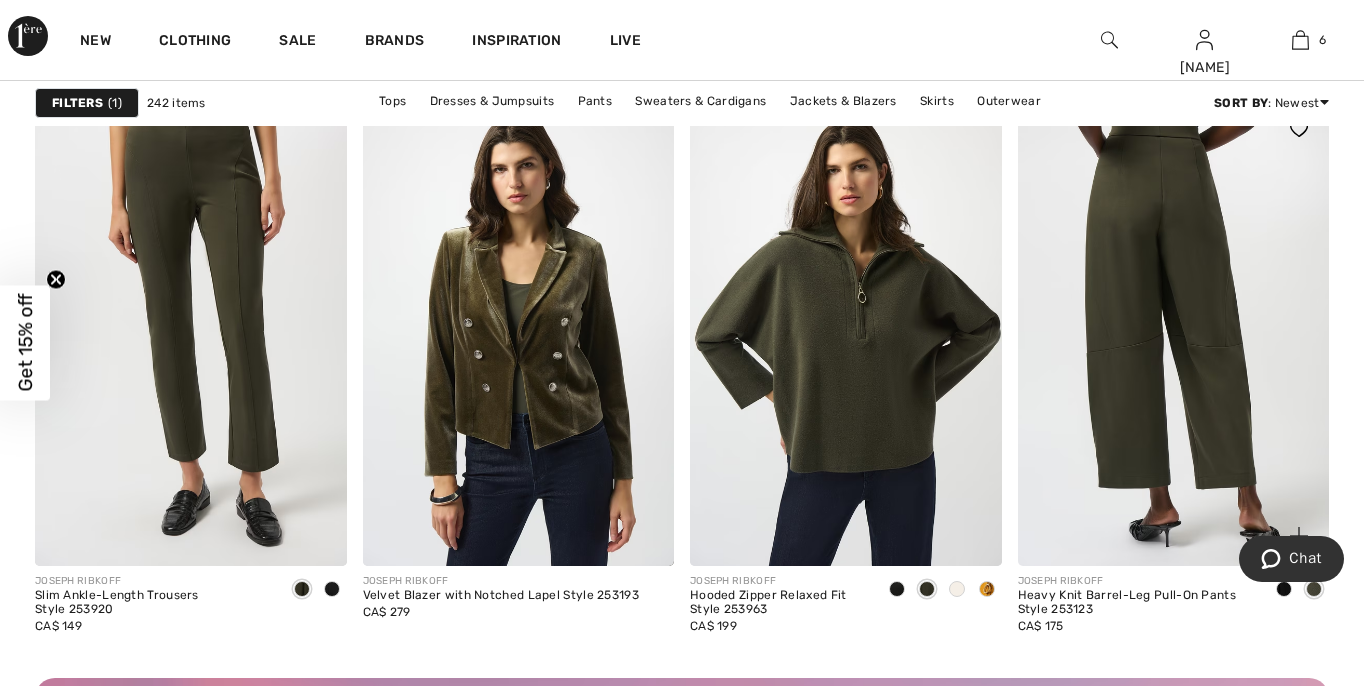 click at bounding box center [1174, 332] 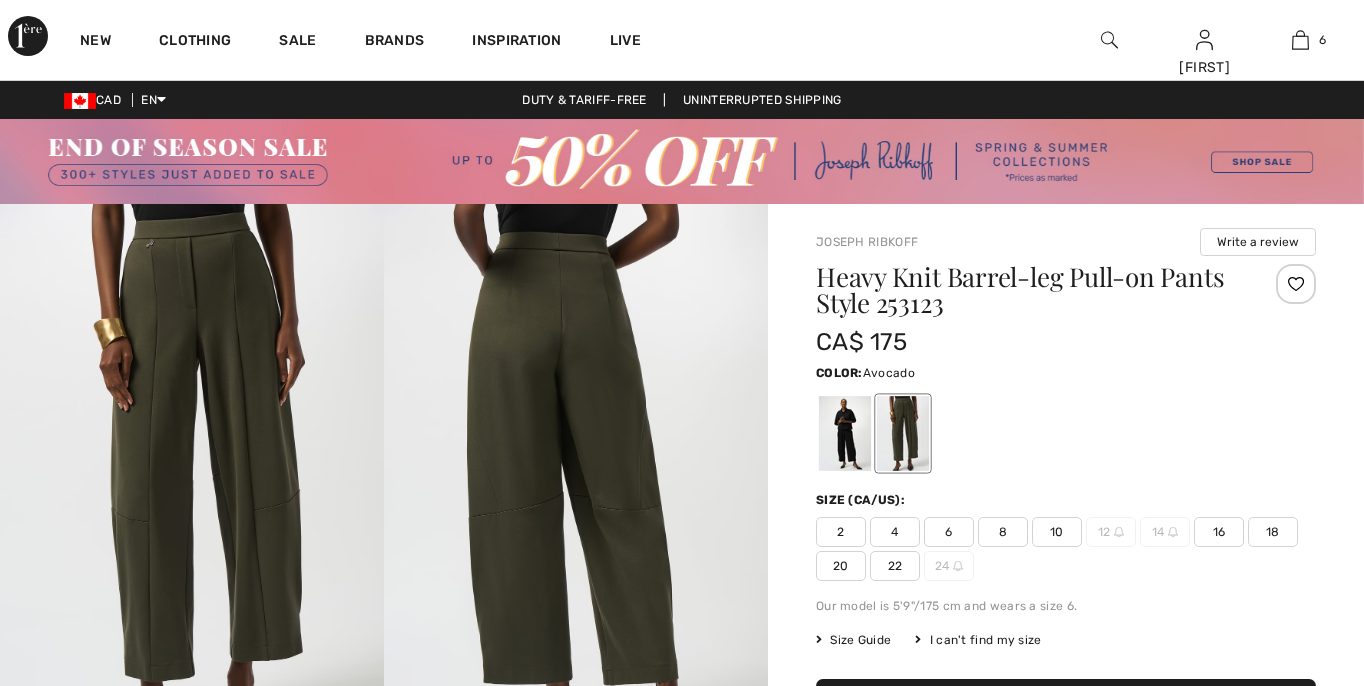 scroll, scrollTop: 0, scrollLeft: 0, axis: both 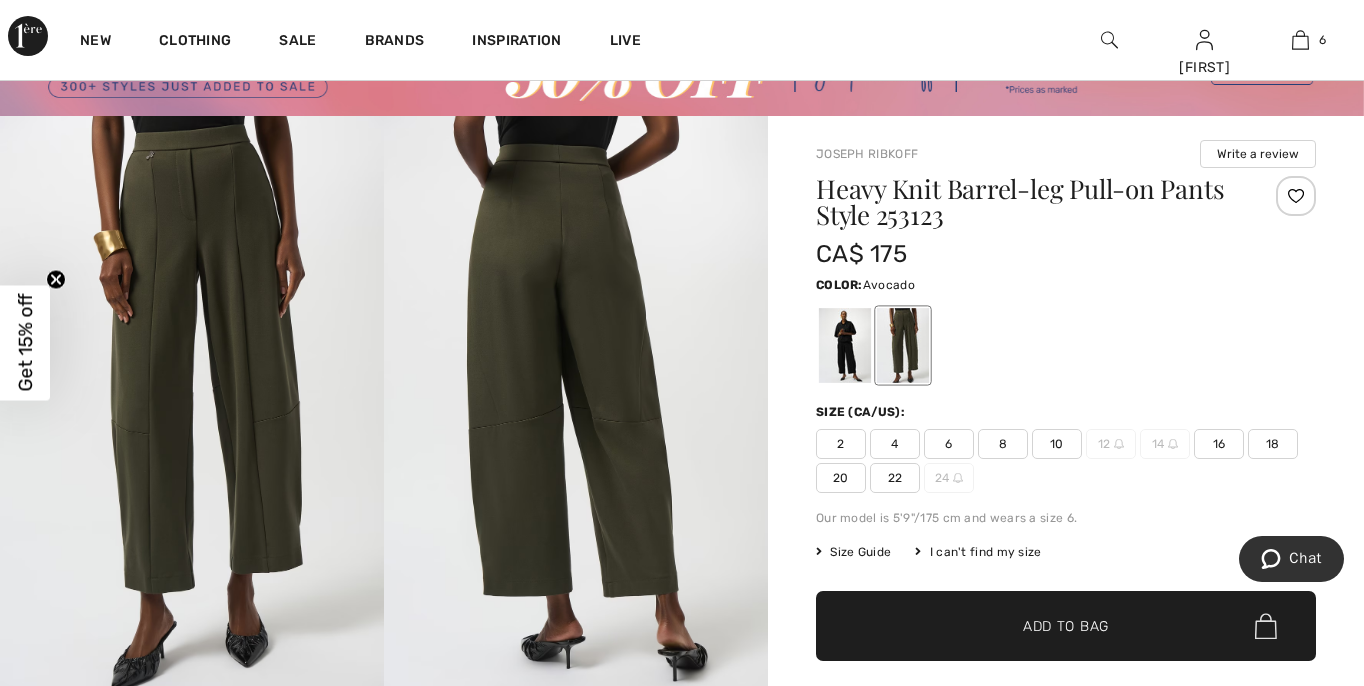 click on "16" at bounding box center (1219, 444) 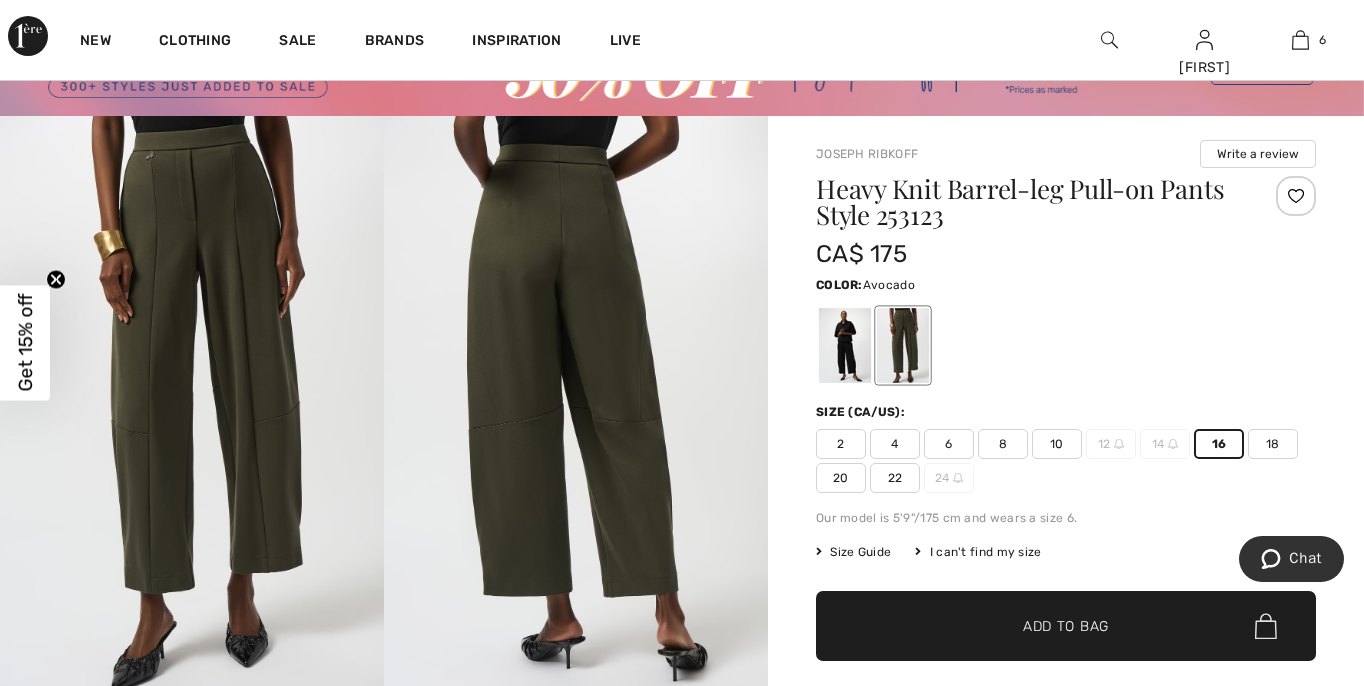 click on "✔ Added to Bag" at bounding box center [1036, 626] 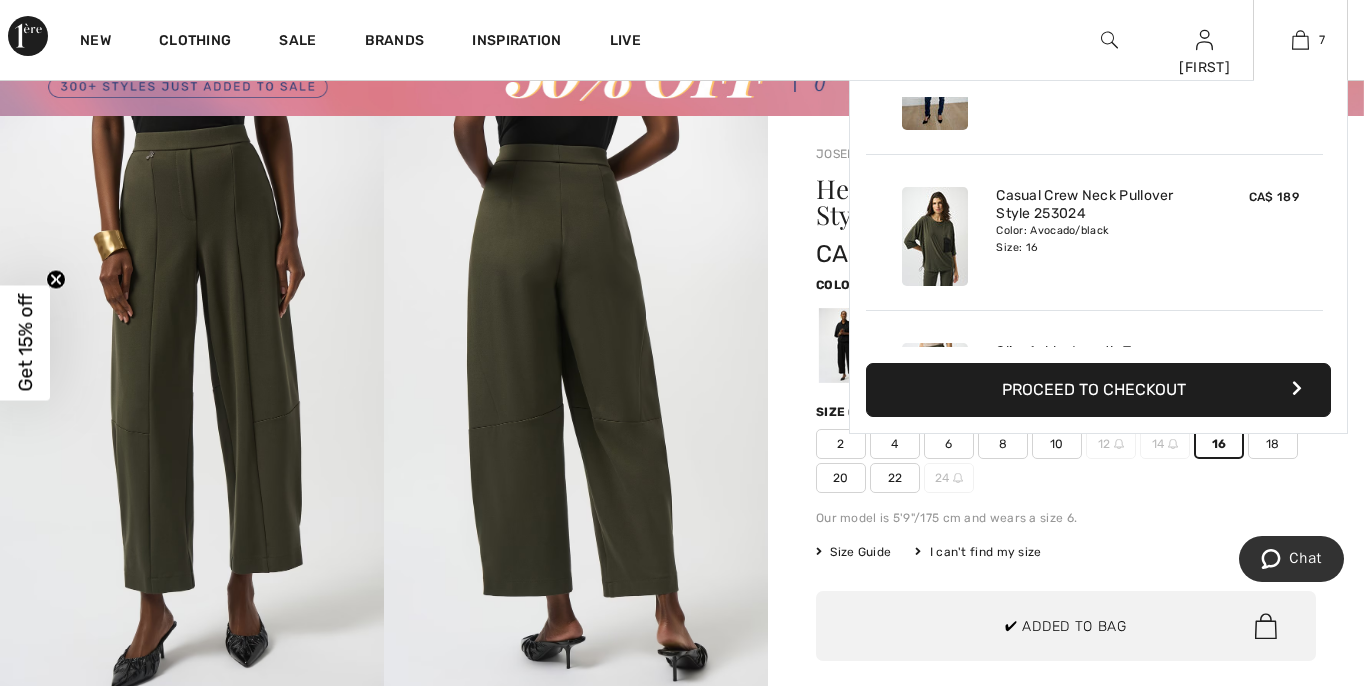 scroll, scrollTop: 842, scrollLeft: 0, axis: vertical 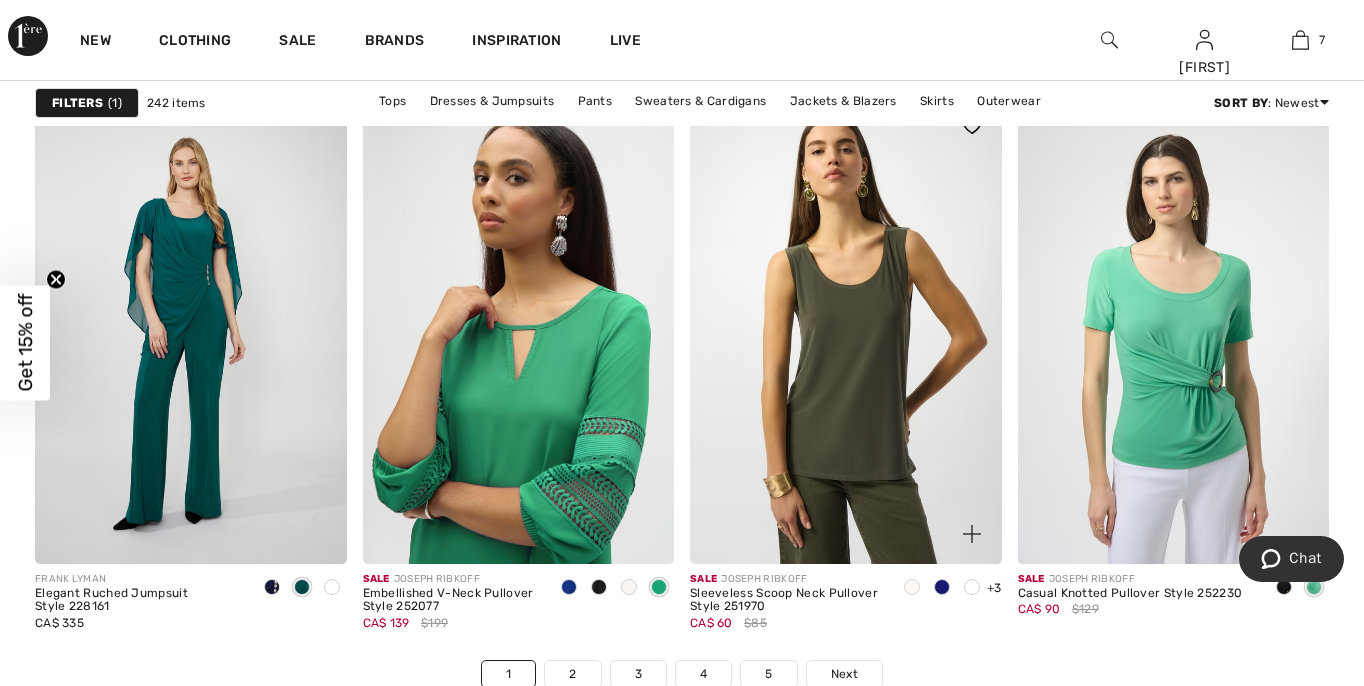 click at bounding box center (846, 329) 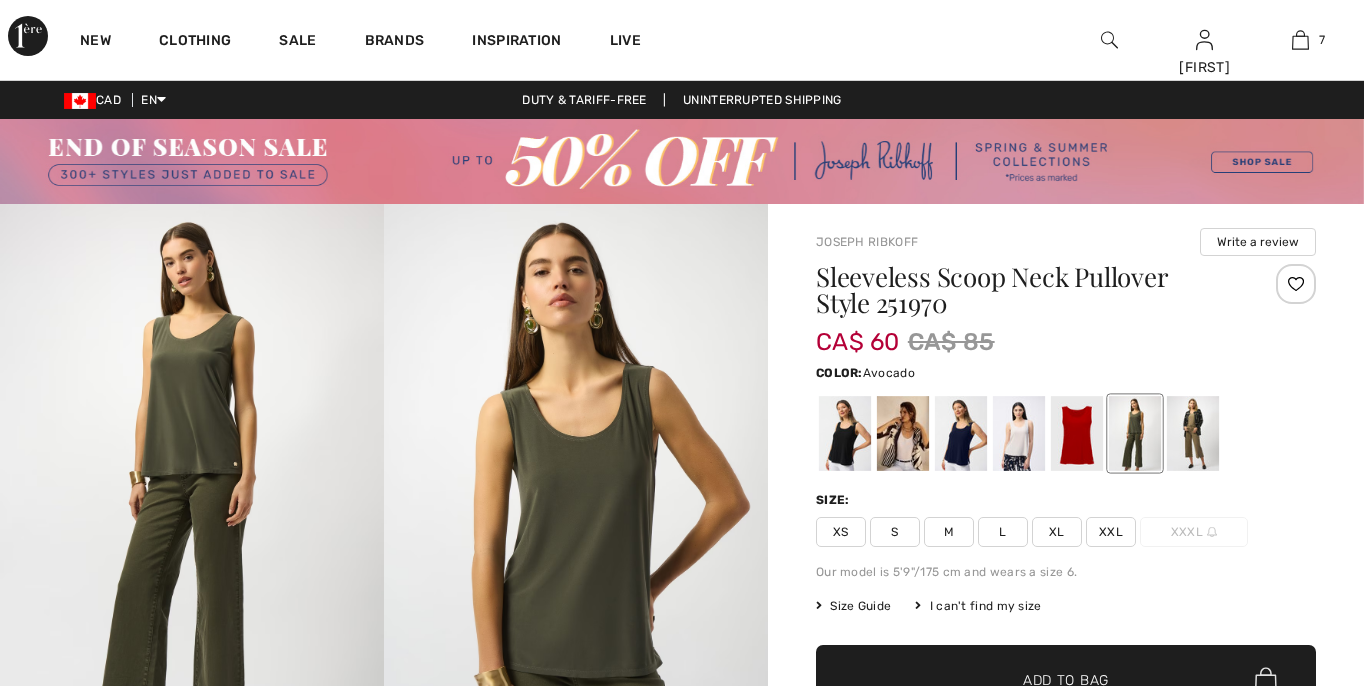 scroll, scrollTop: 0, scrollLeft: 0, axis: both 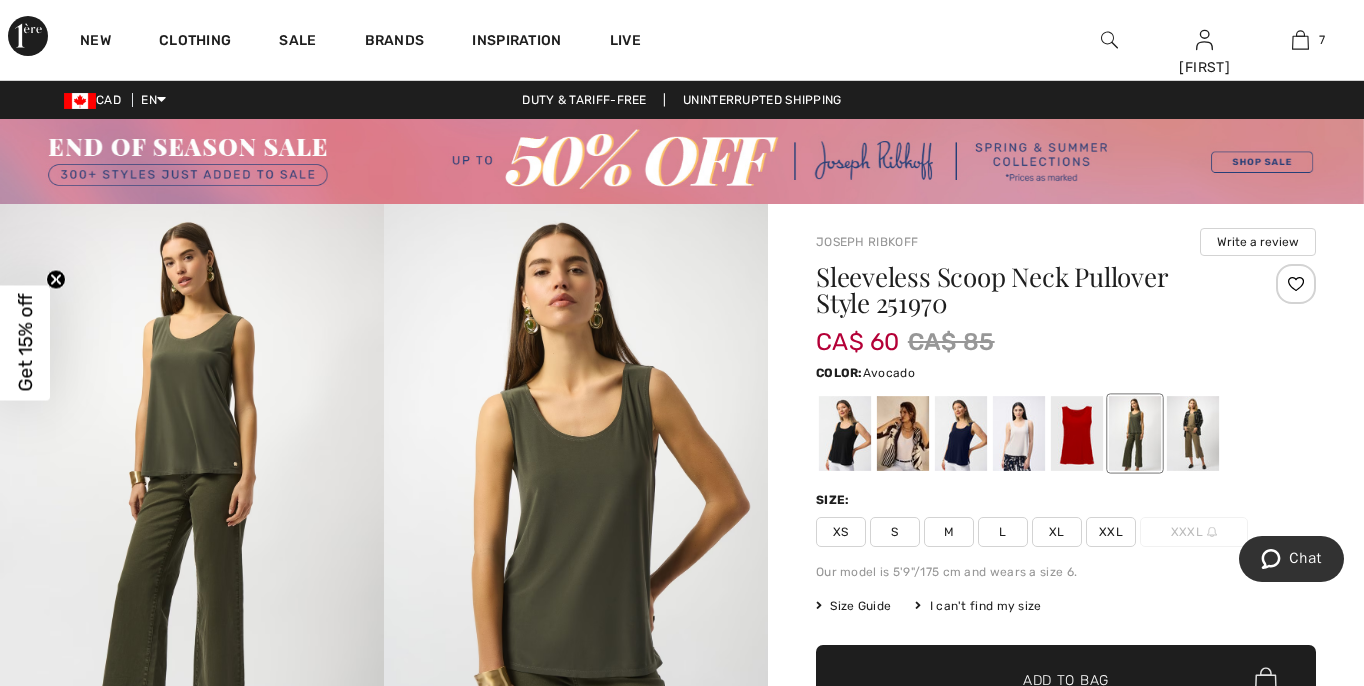 click on "XL" at bounding box center (1057, 532) 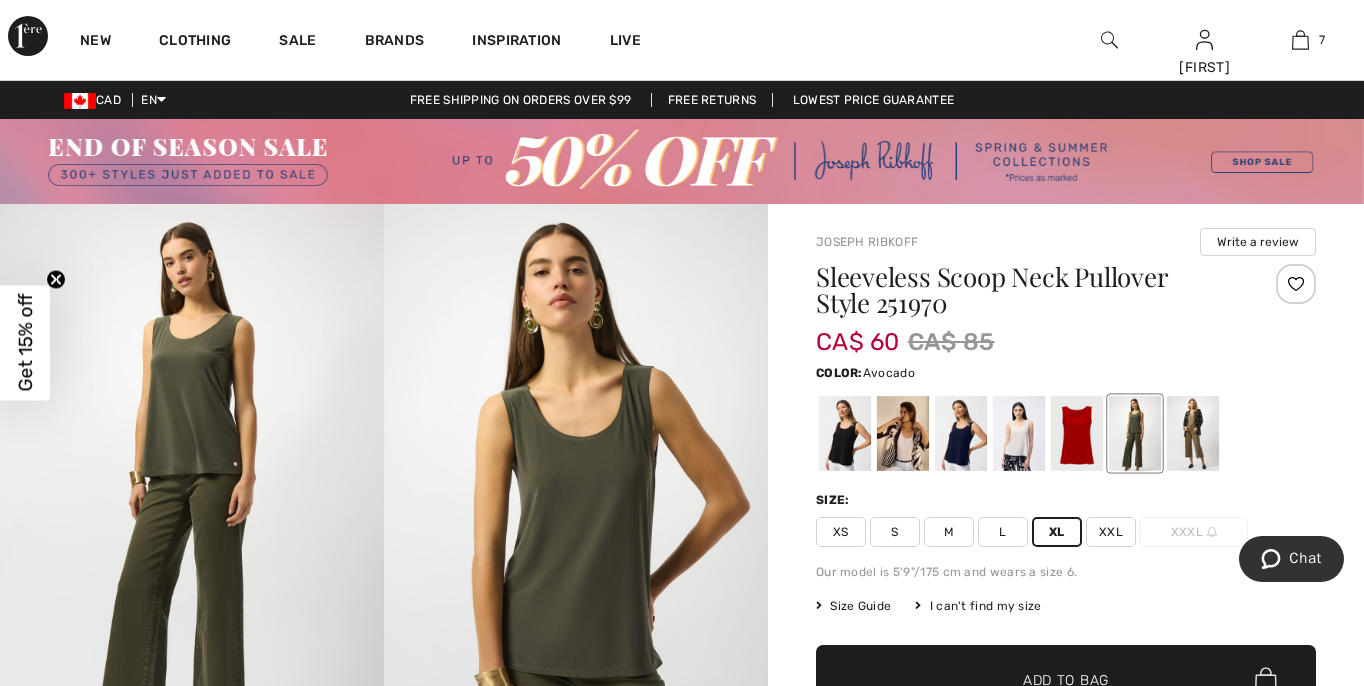 click on "✔ Added to Bag
Add to Bag" at bounding box center (1066, 680) 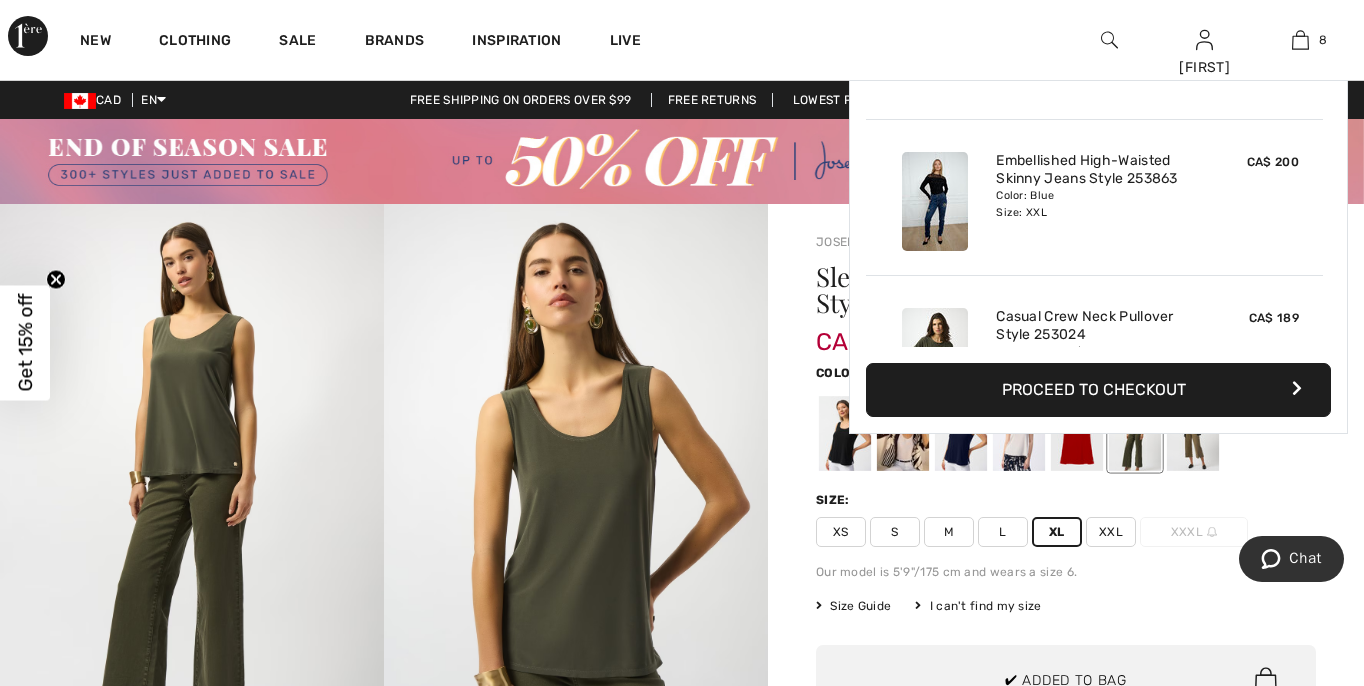scroll, scrollTop: 785, scrollLeft: 0, axis: vertical 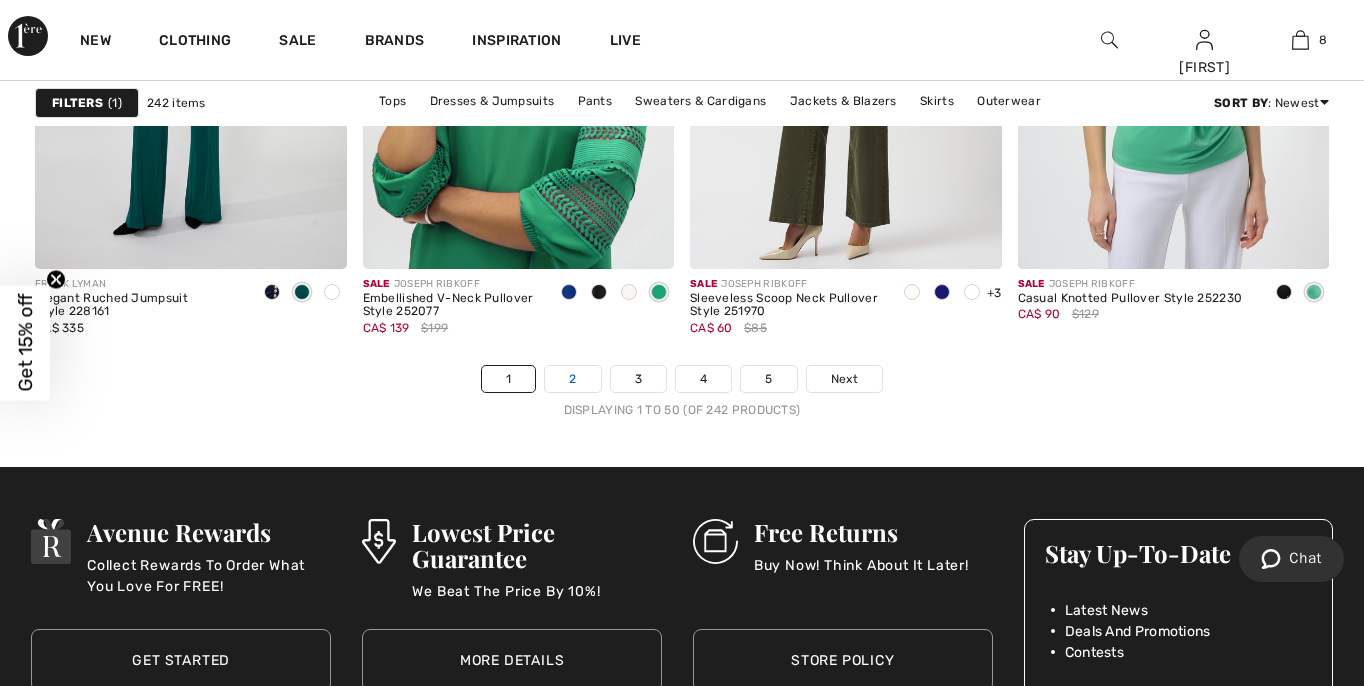 click on "2" at bounding box center (572, 379) 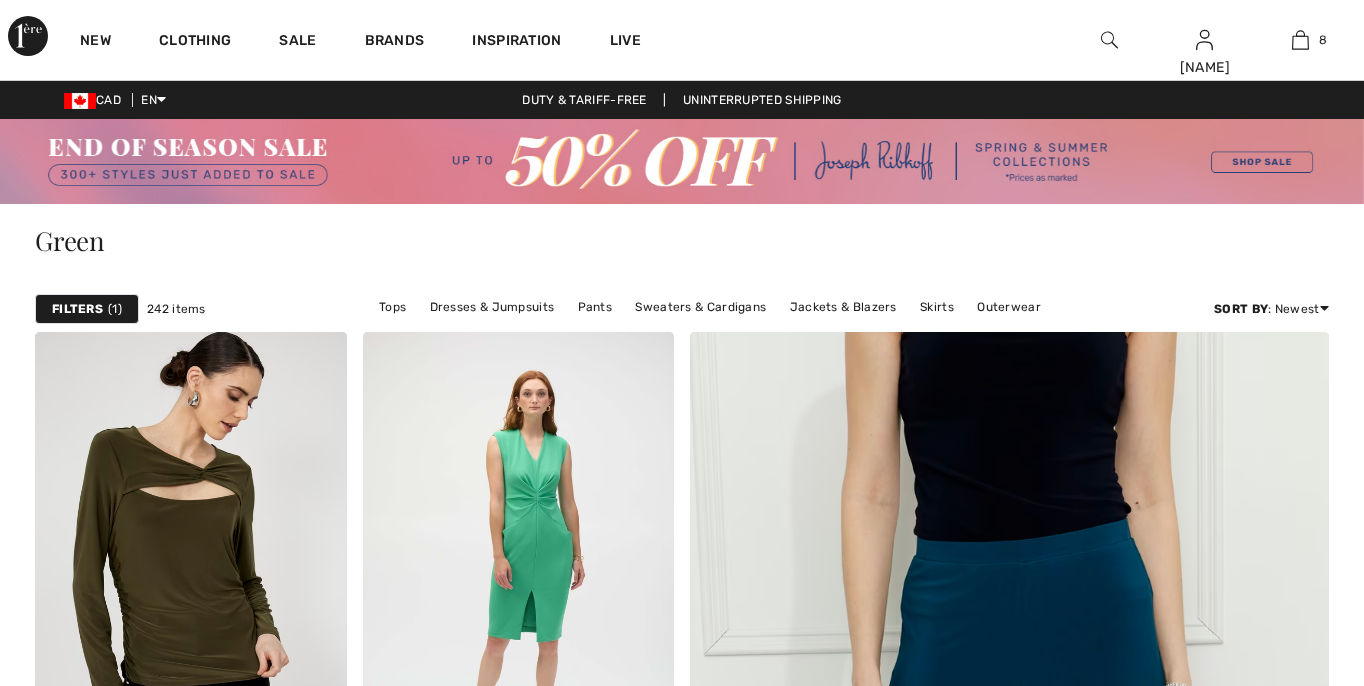 scroll, scrollTop: 0, scrollLeft: 0, axis: both 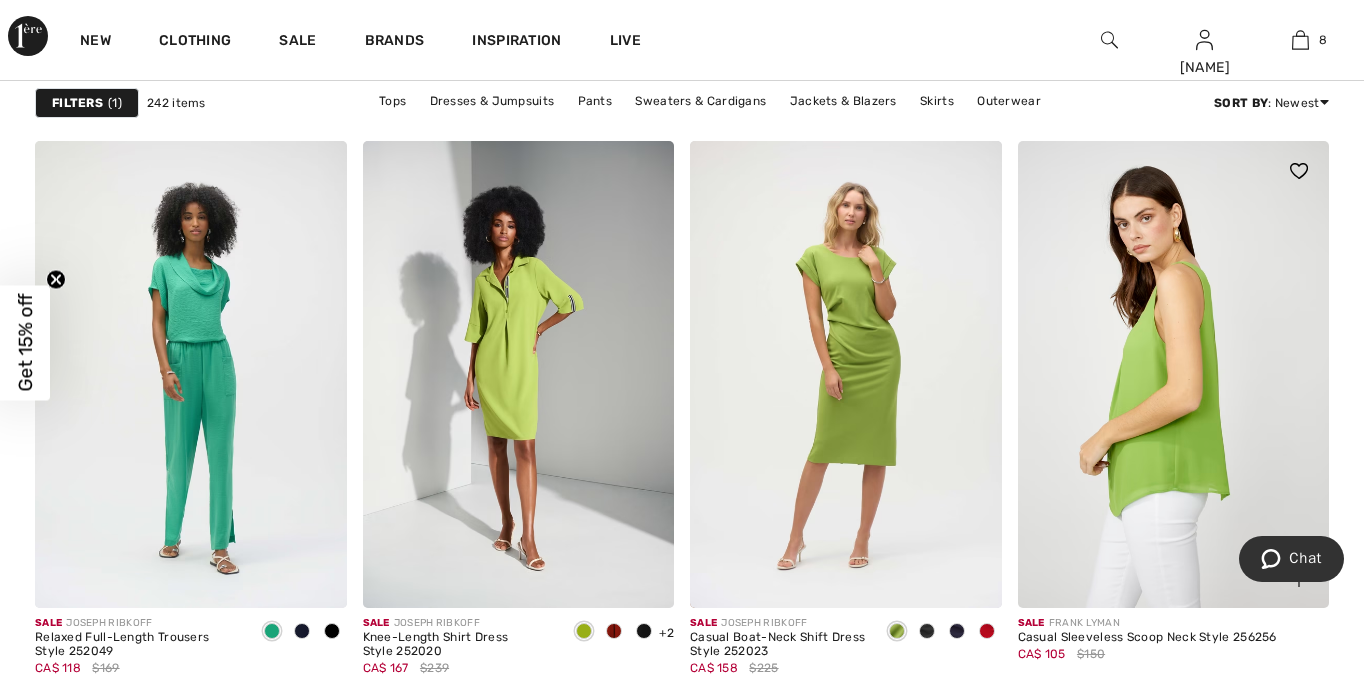 click at bounding box center (1174, 374) 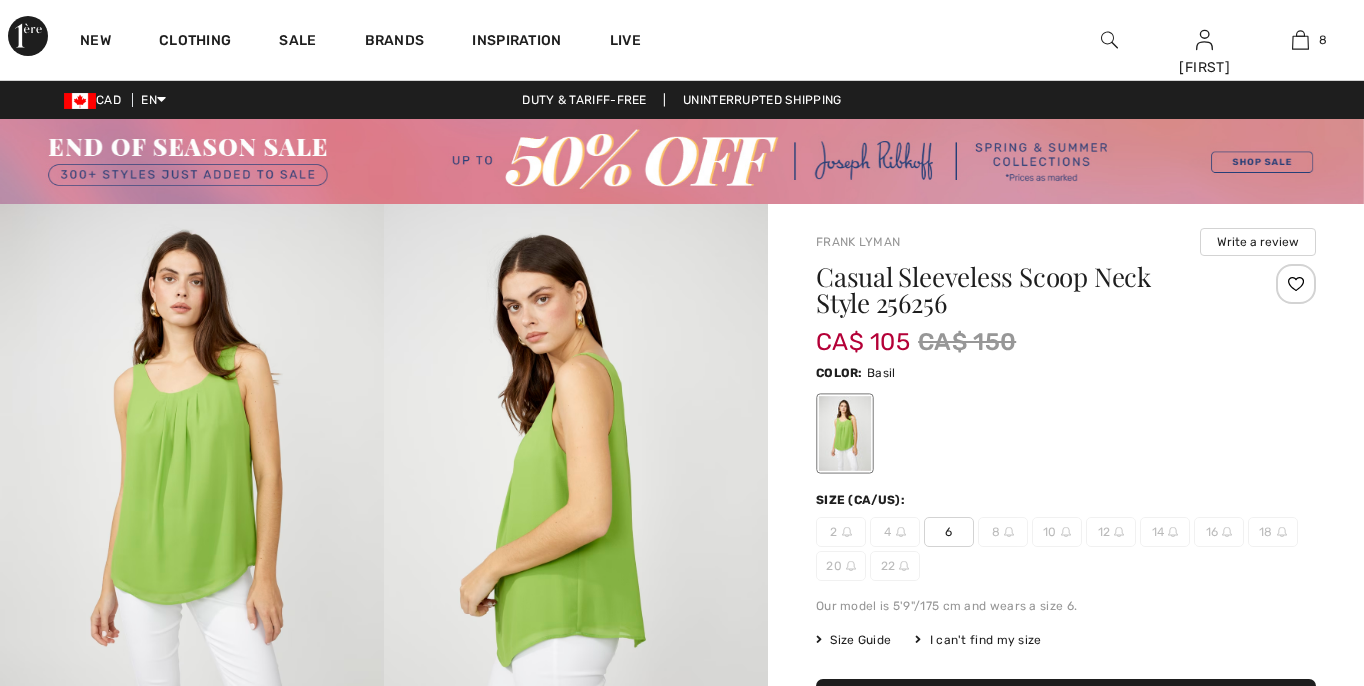 scroll, scrollTop: 0, scrollLeft: 0, axis: both 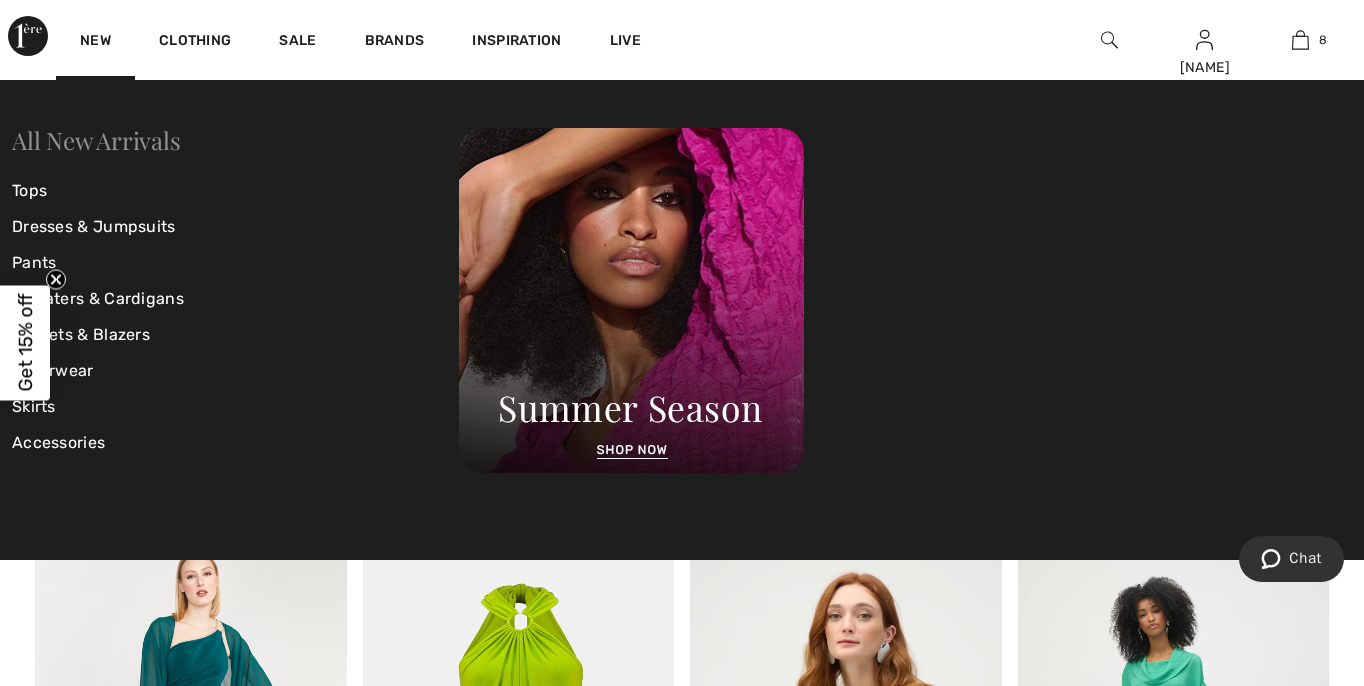 click on "All New Arrivals" at bounding box center [96, 140] 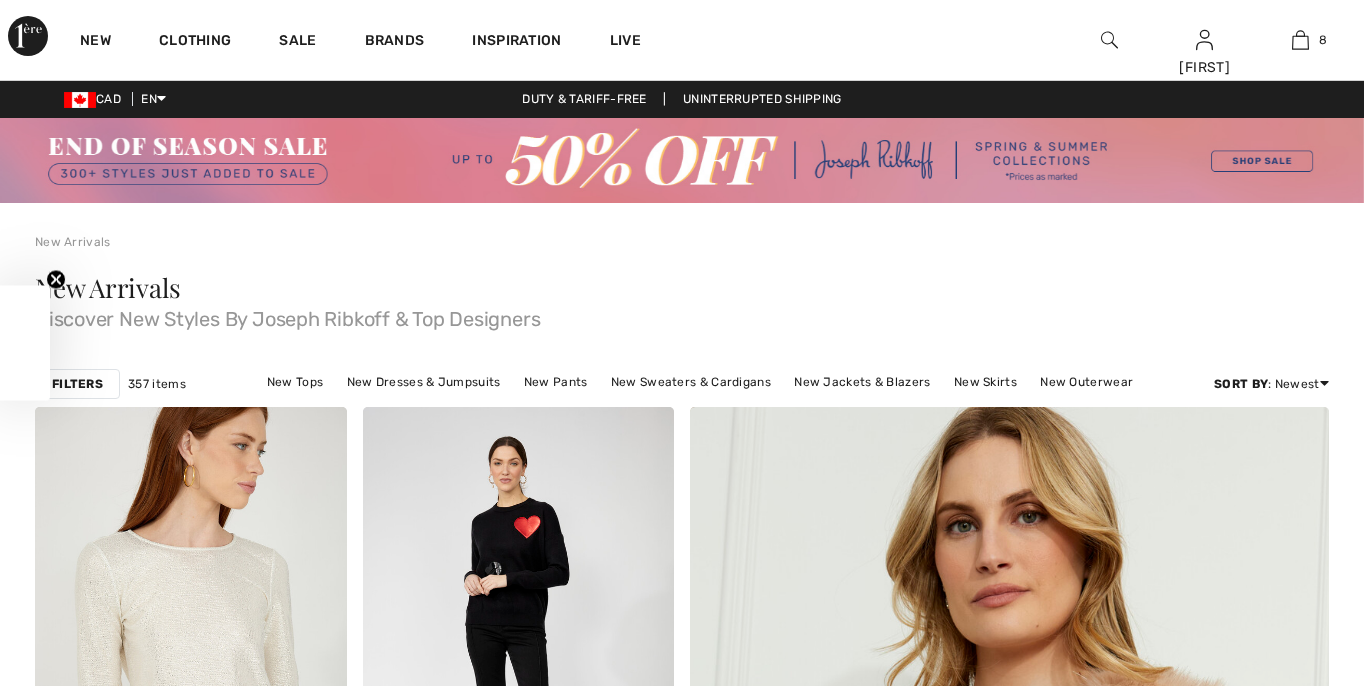 scroll, scrollTop: 256, scrollLeft: 0, axis: vertical 